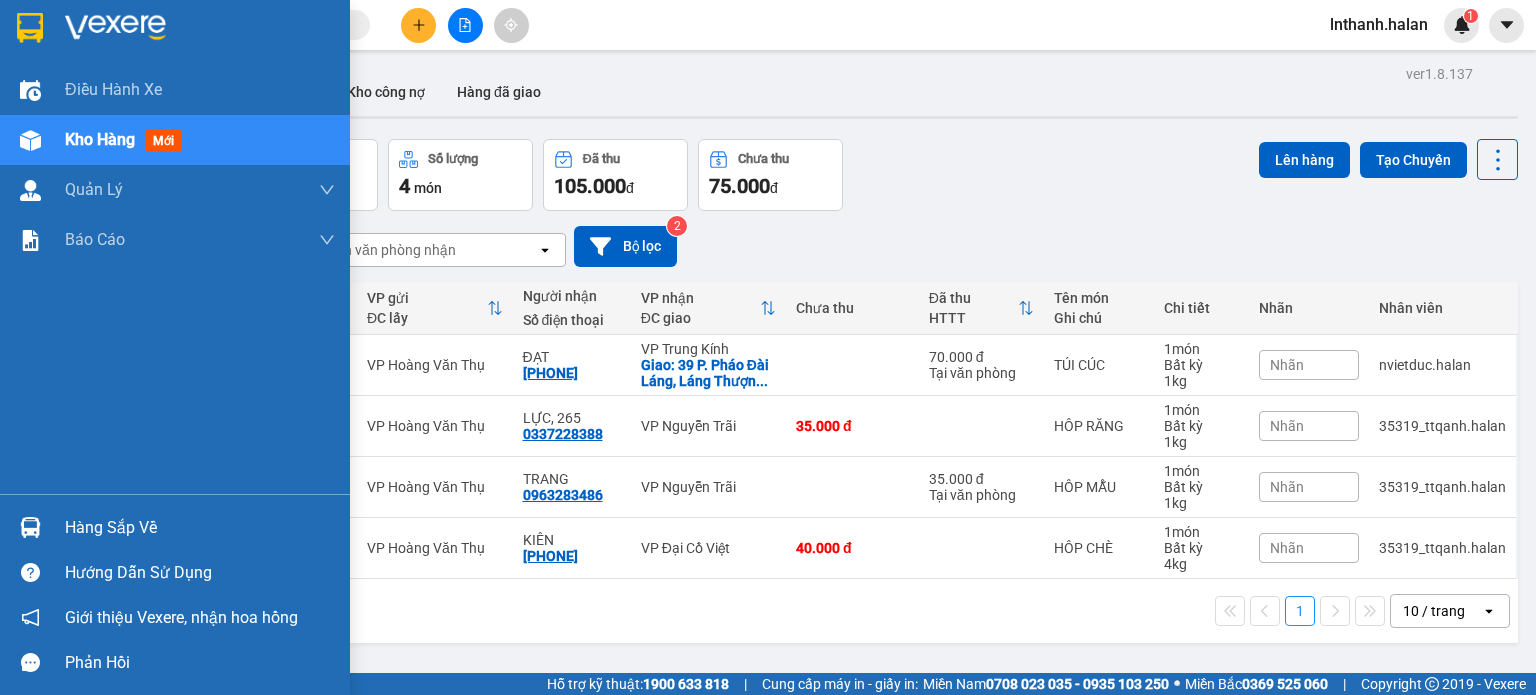 scroll, scrollTop: 0, scrollLeft: 0, axis: both 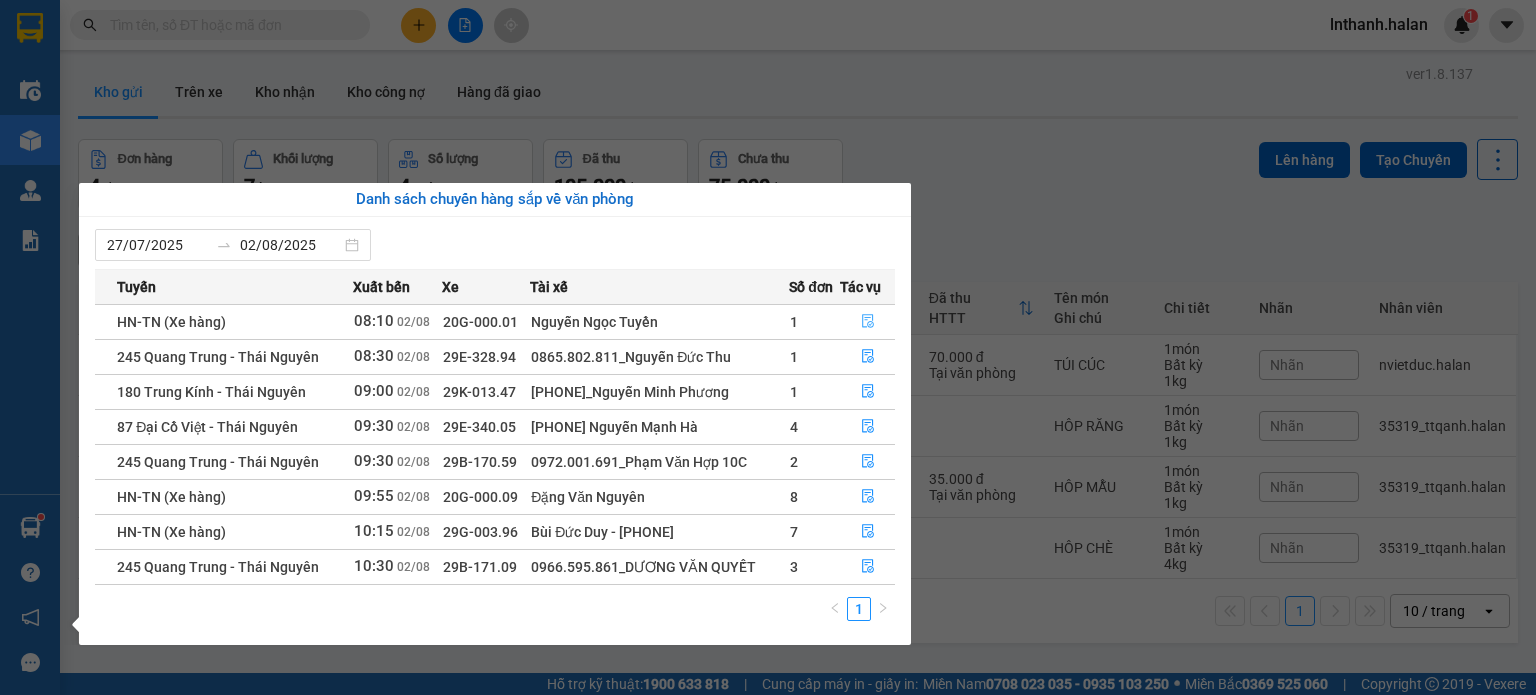 click 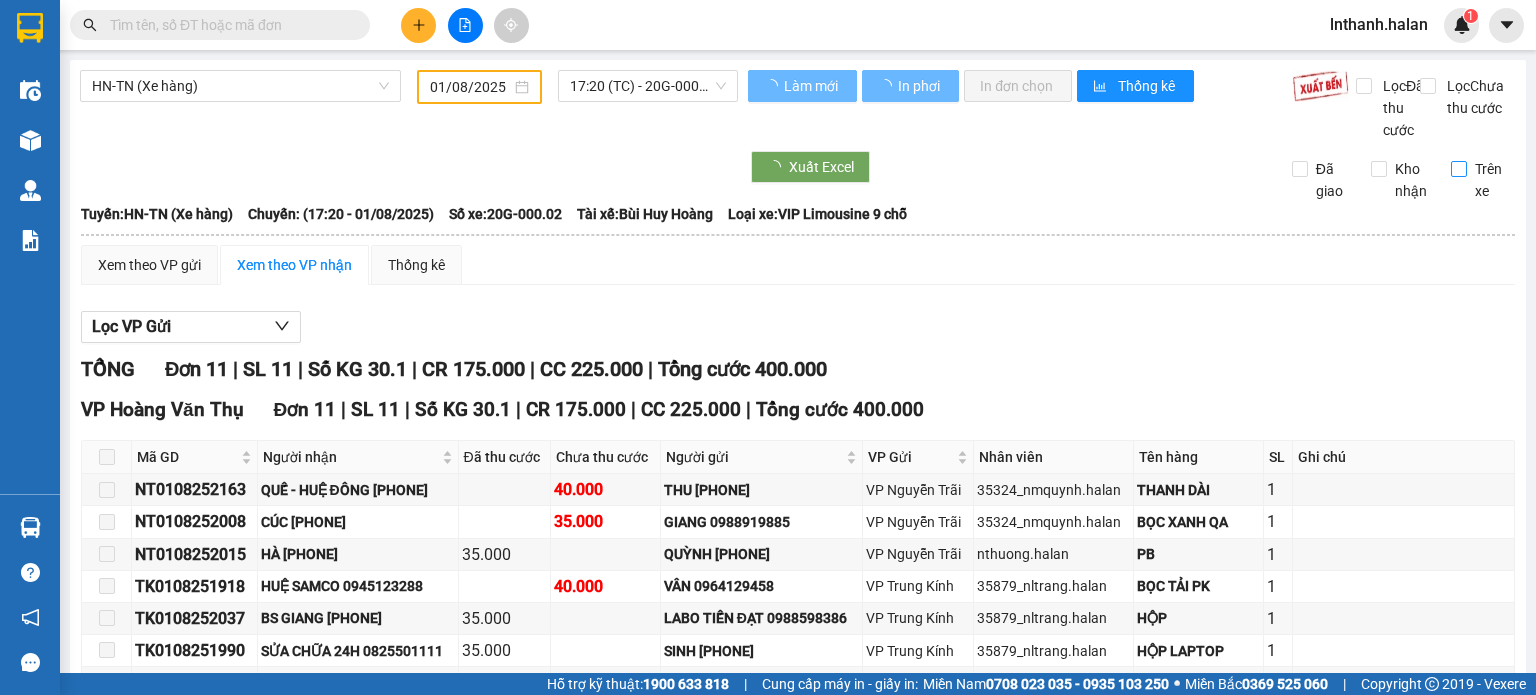 type on "02/08/2025" 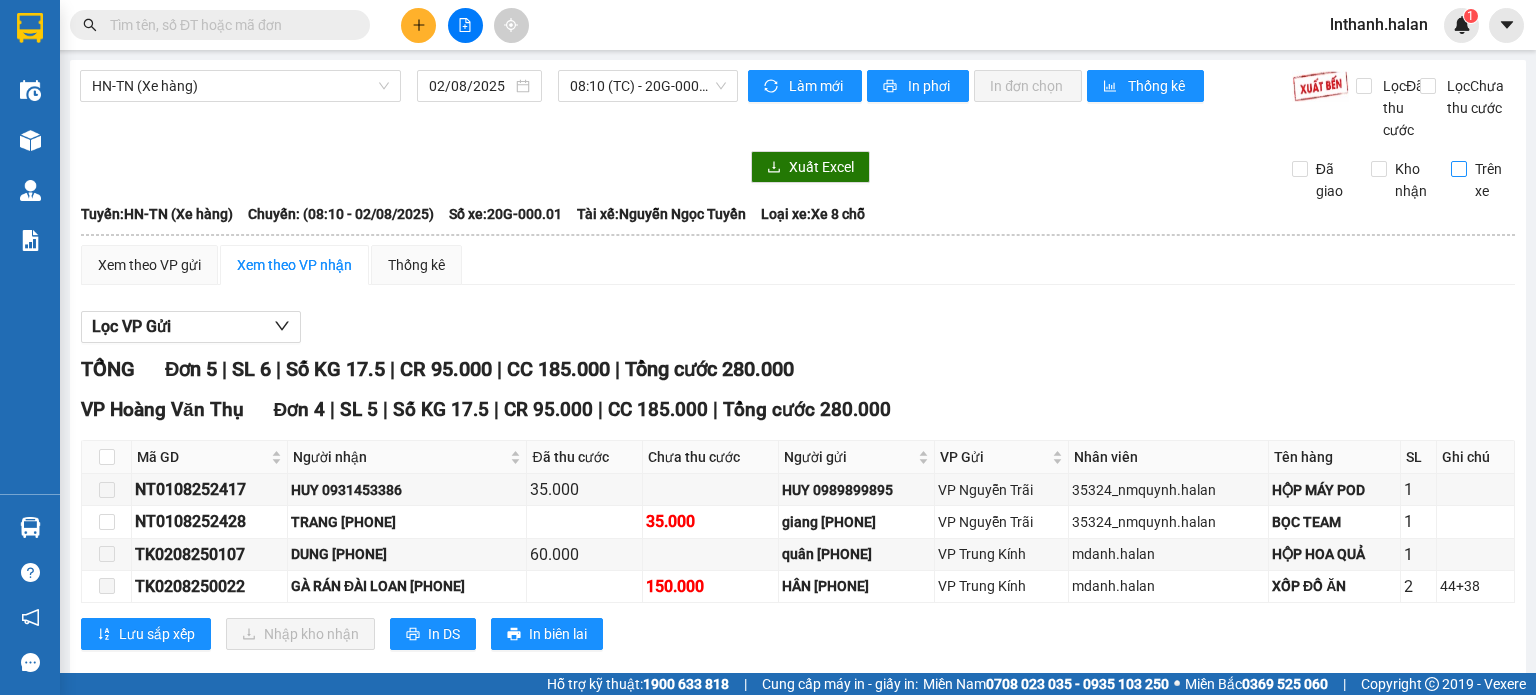 click on "Trên xe" at bounding box center (1459, 169) 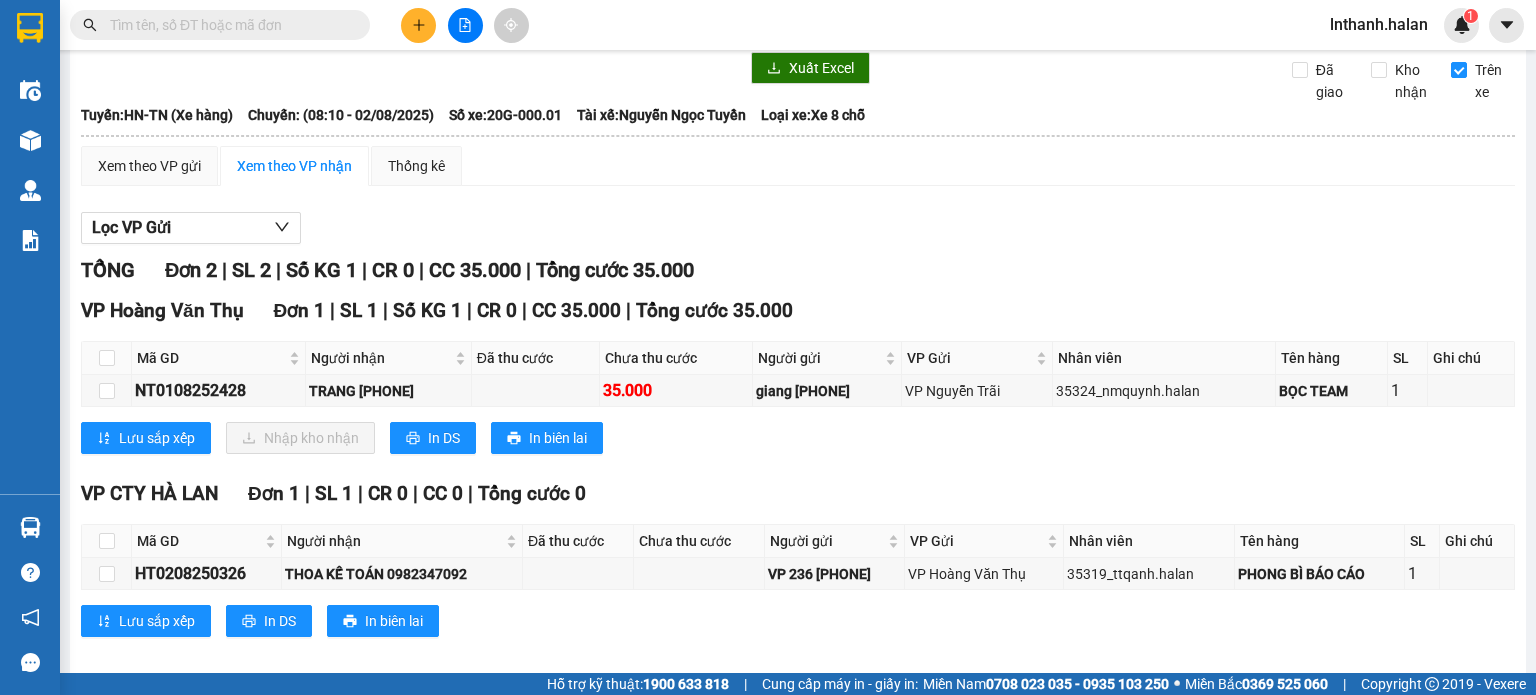 scroll, scrollTop: 139, scrollLeft: 0, axis: vertical 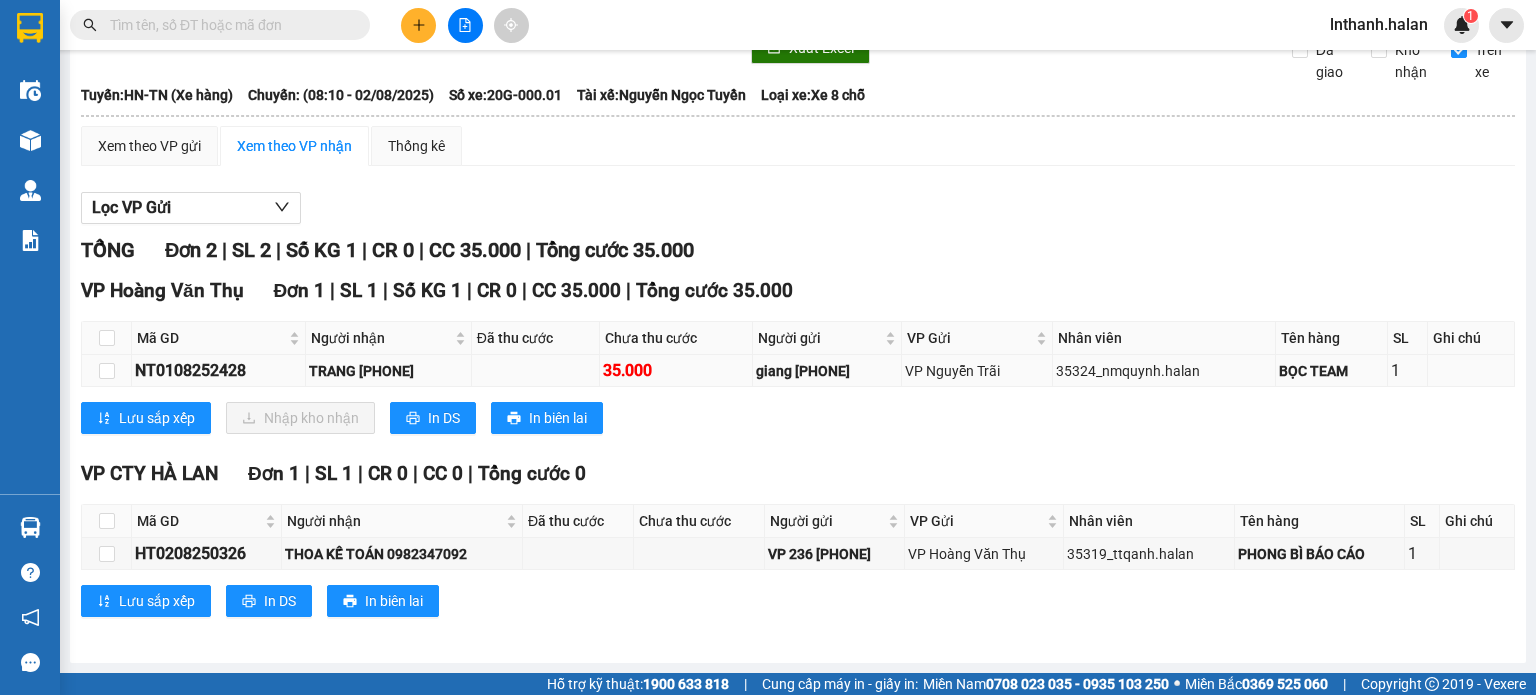 click on "NT0108252428" at bounding box center [218, 370] 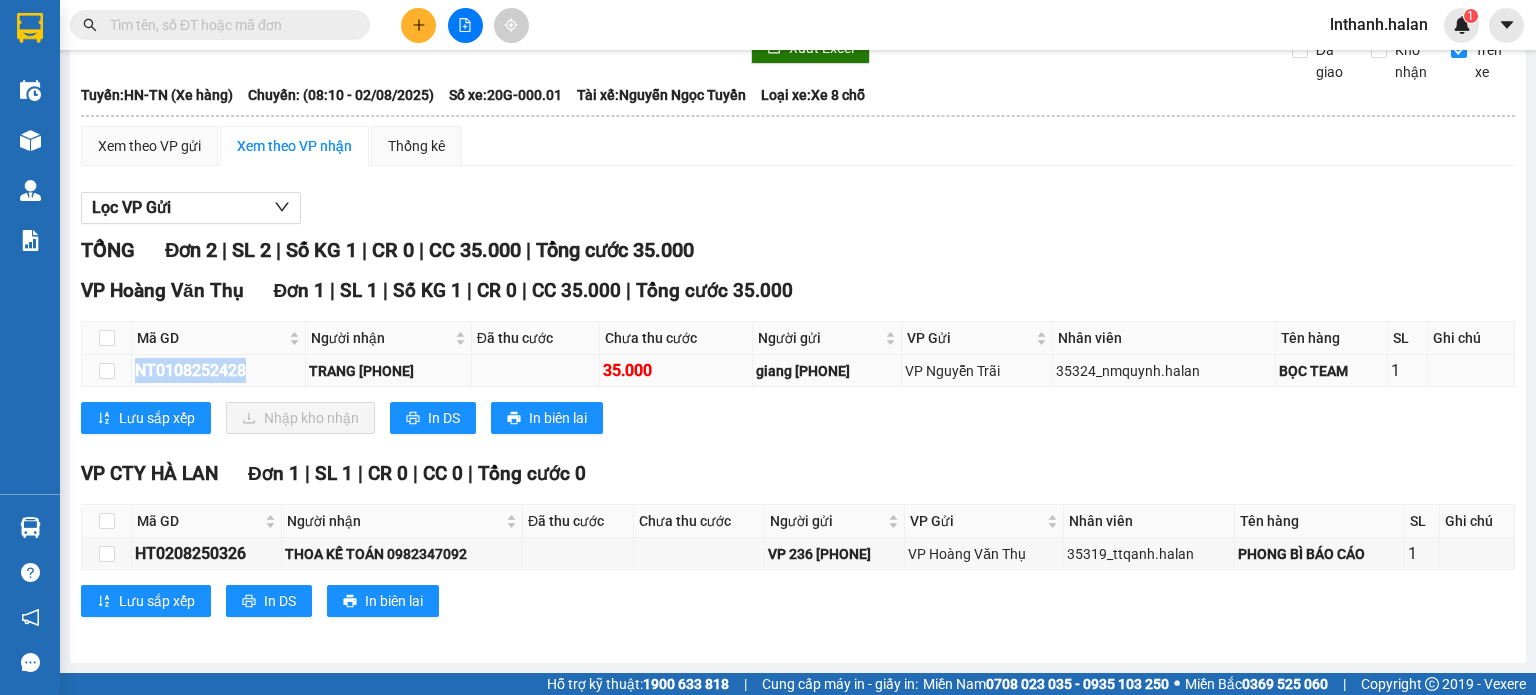 click on "NT0108252428" at bounding box center [218, 370] 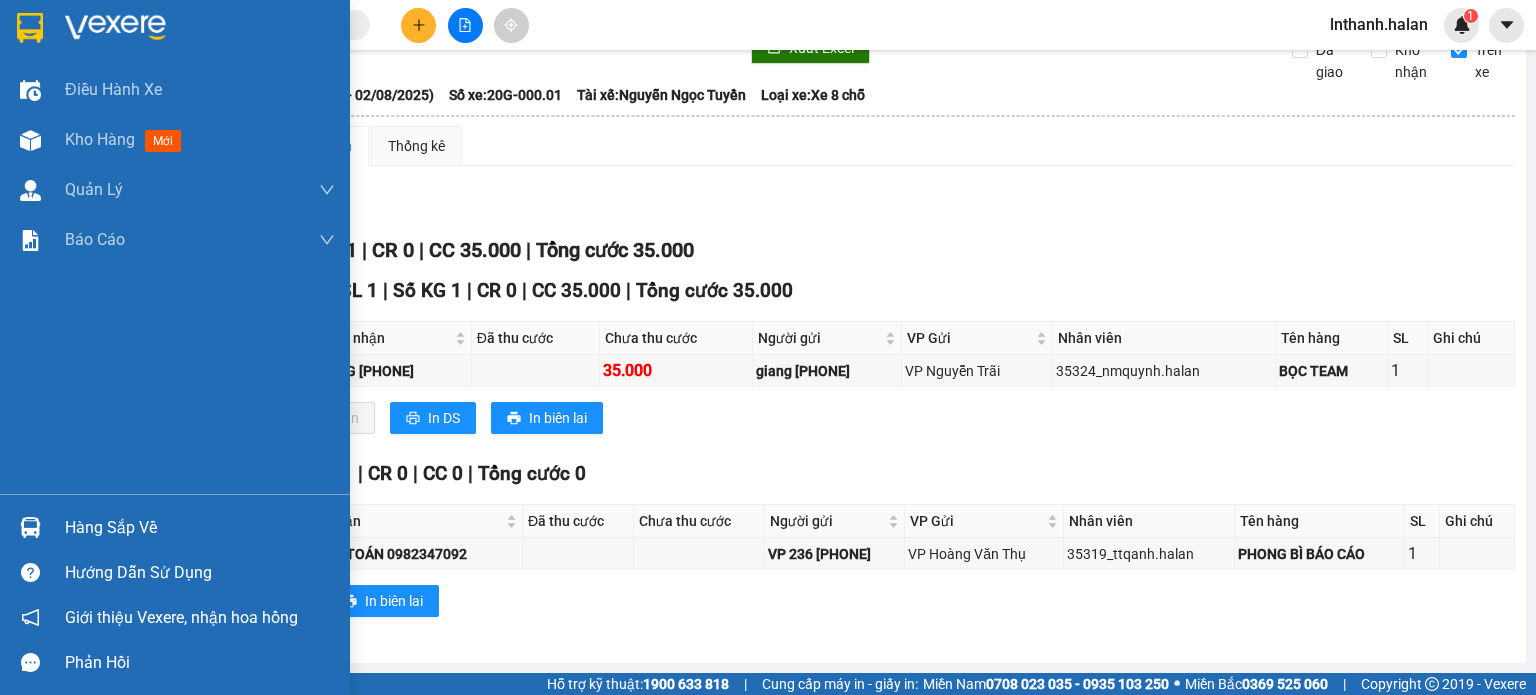 click on "Hàng sắp về" at bounding box center [200, 528] 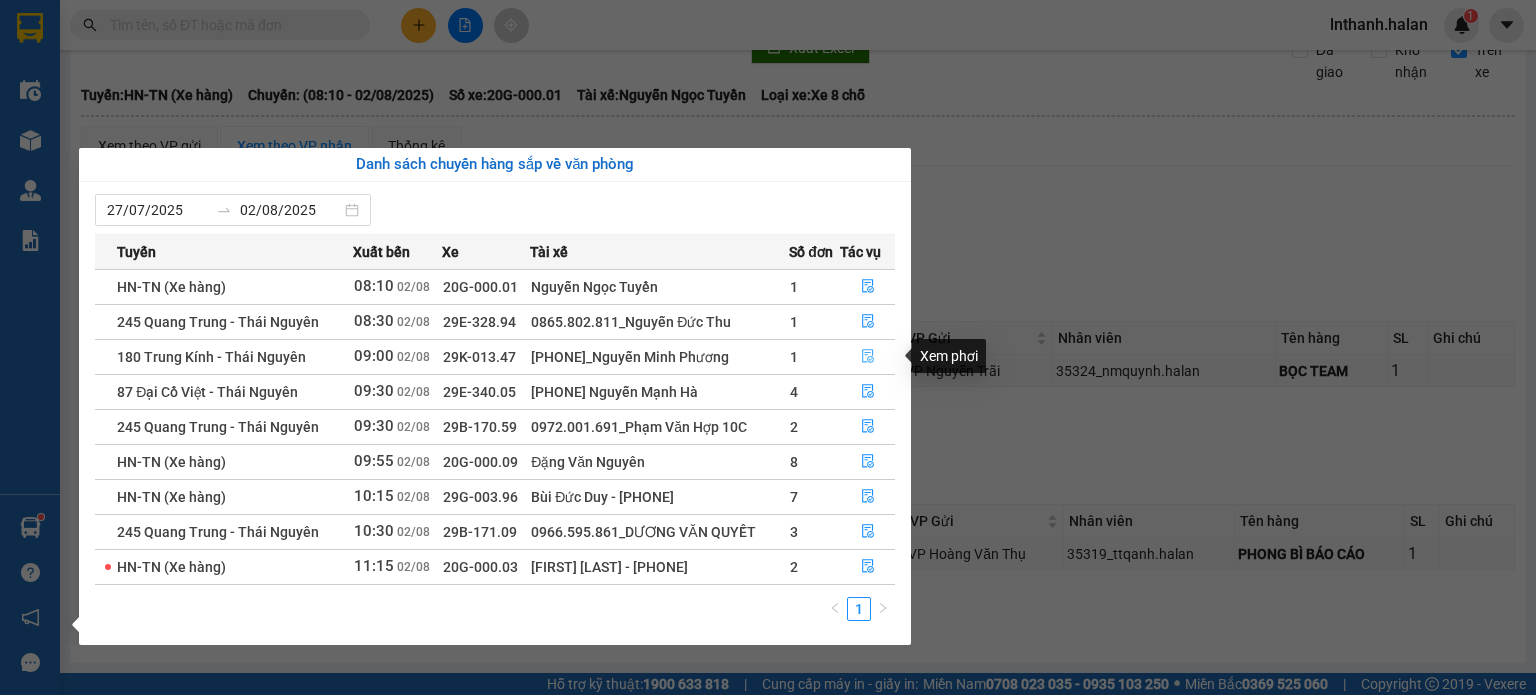 click 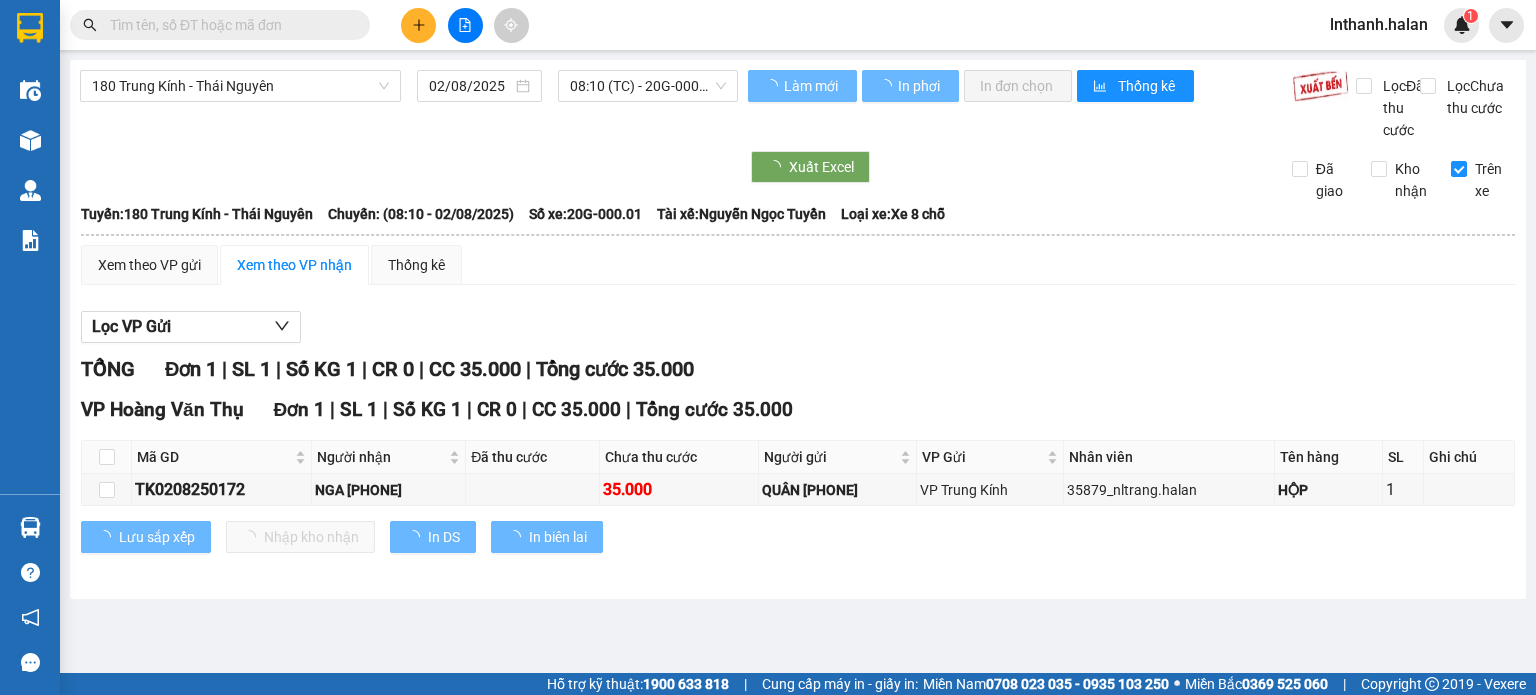 scroll, scrollTop: 0, scrollLeft: 0, axis: both 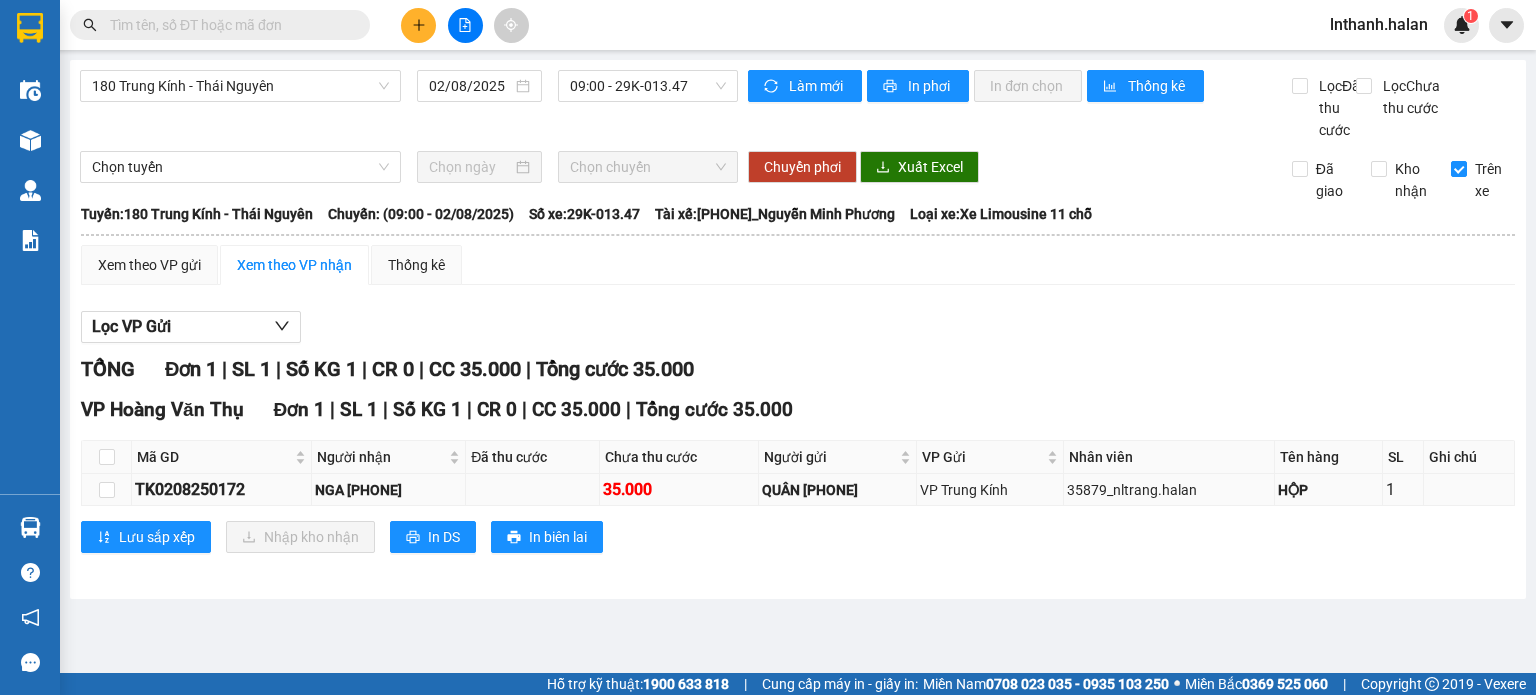 click at bounding box center (107, 490) 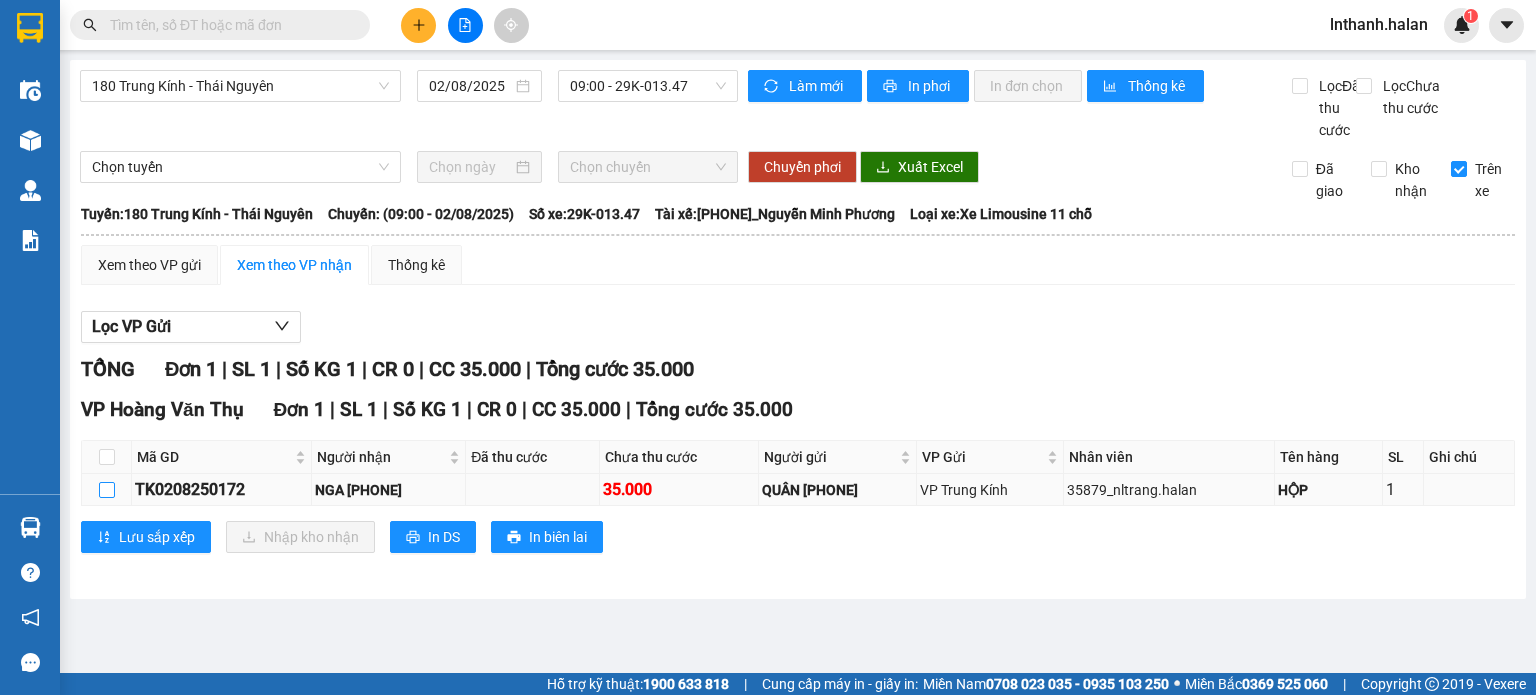click at bounding box center (107, 490) 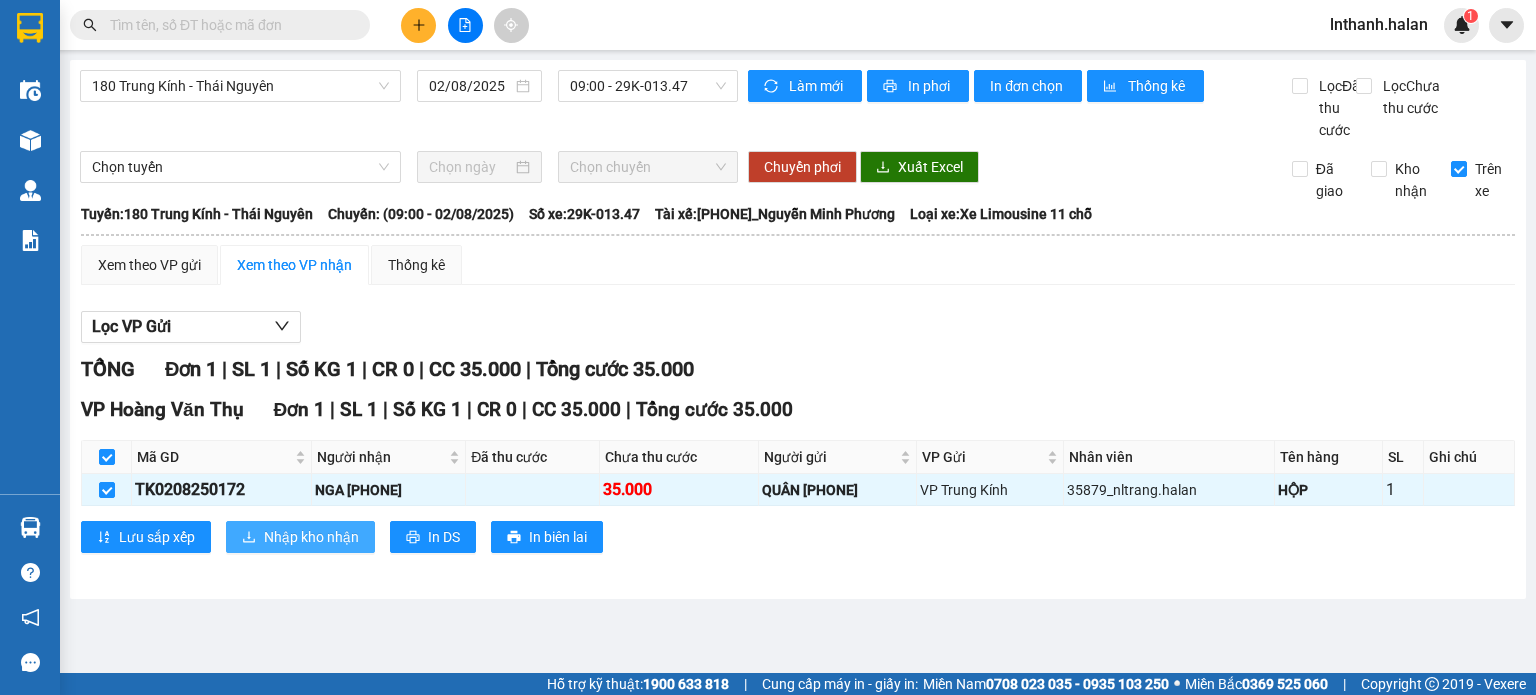 click 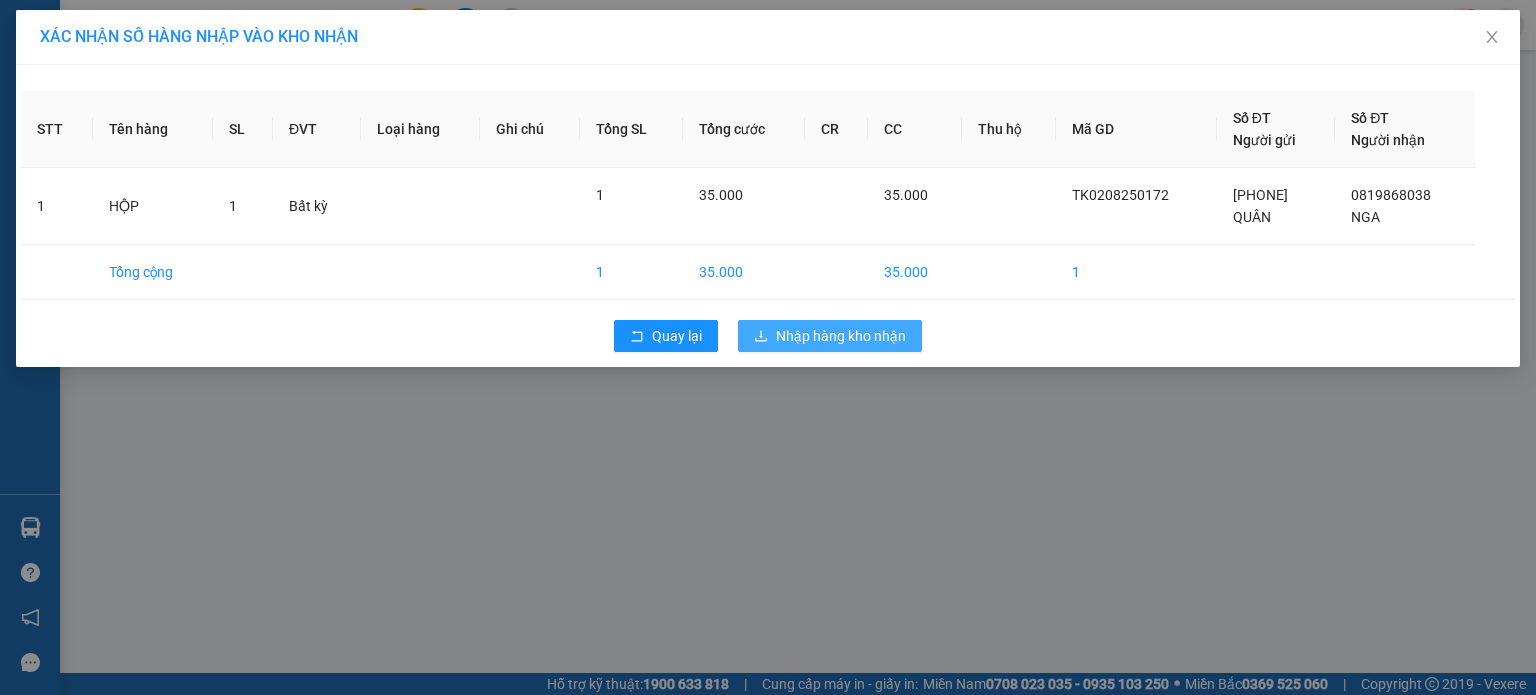 click on "Nhập hàng kho nhận" at bounding box center (830, 336) 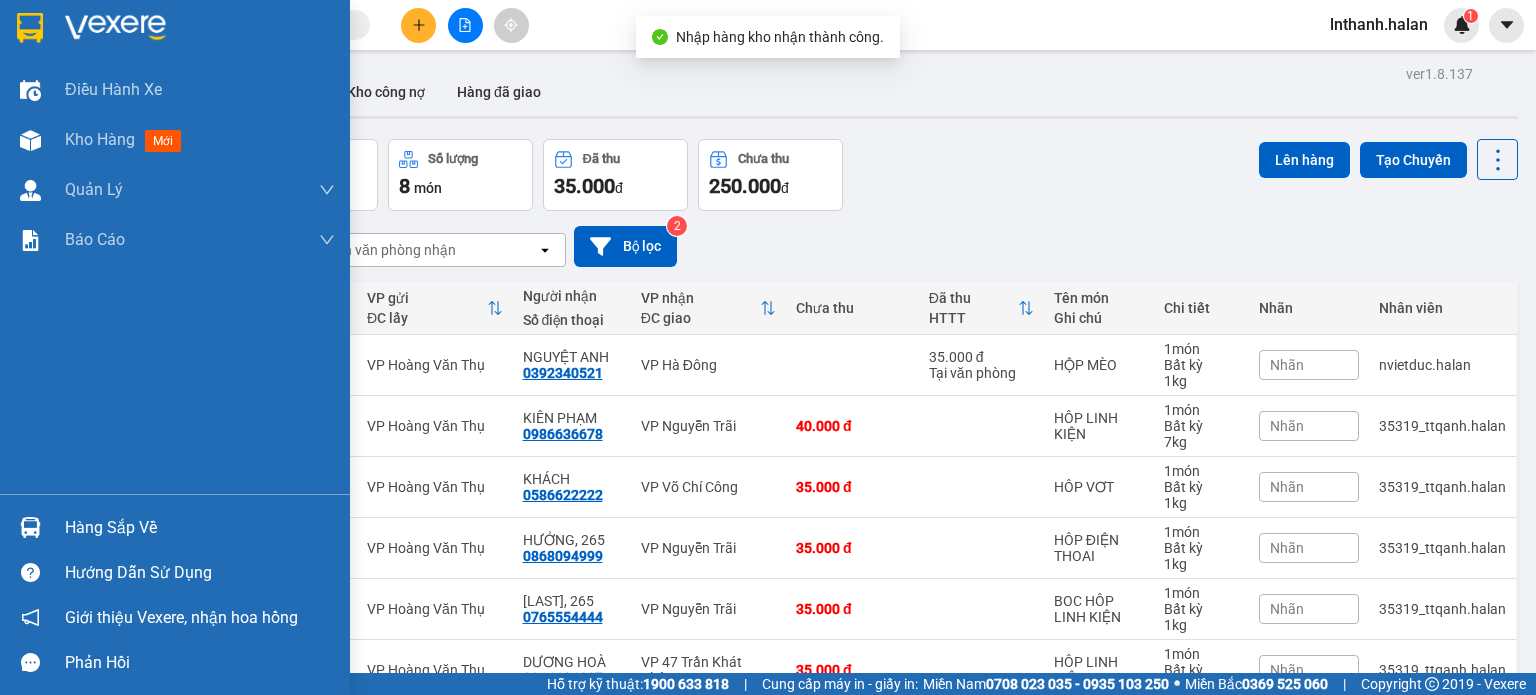 click on "Hàng sắp về" at bounding box center [200, 528] 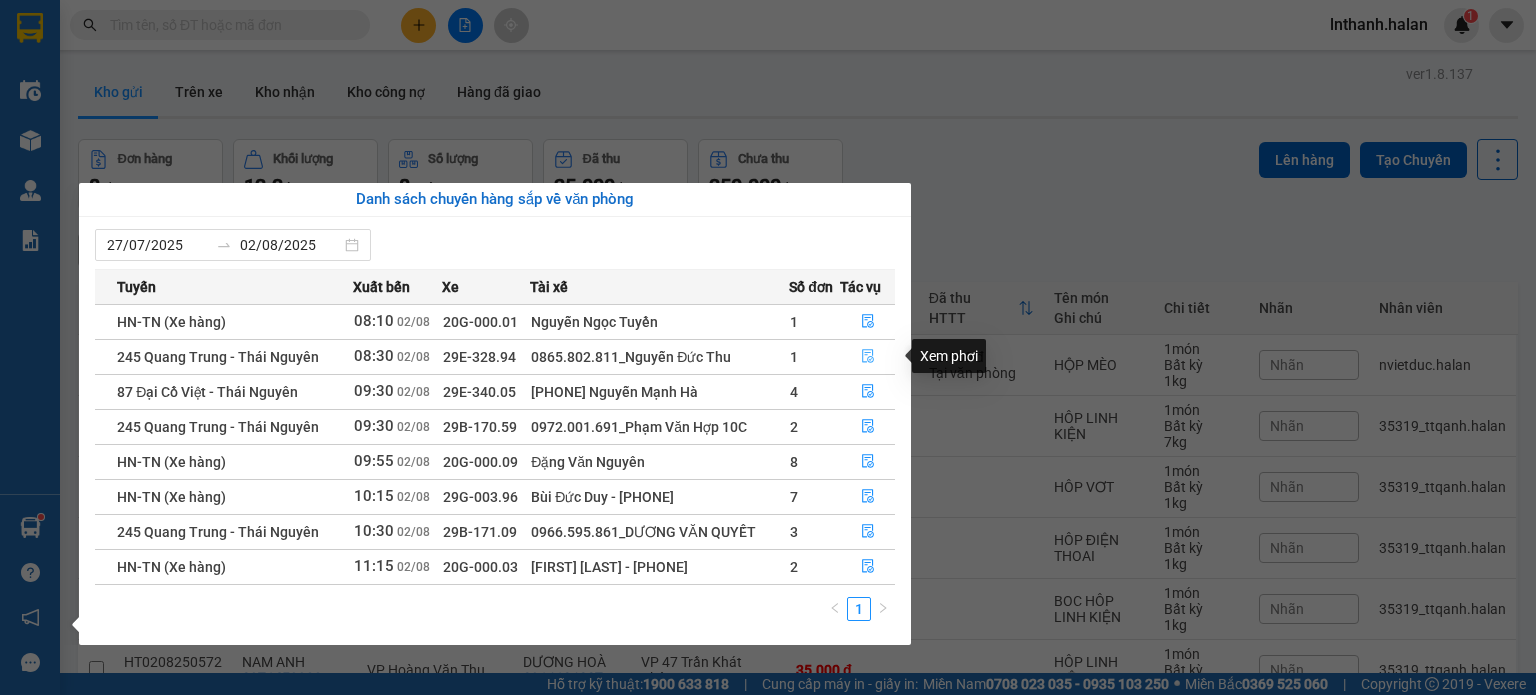 click 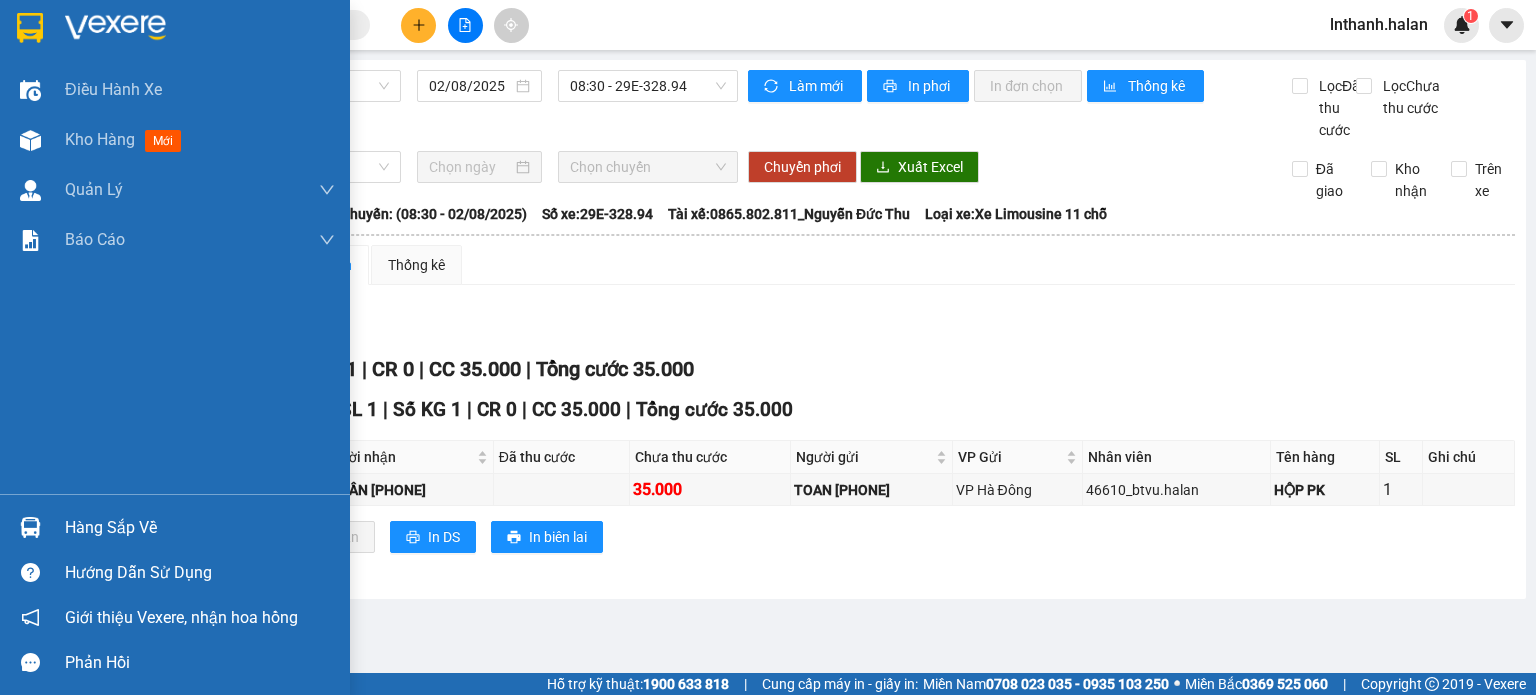 click on "Hàng sắp về" at bounding box center [200, 528] 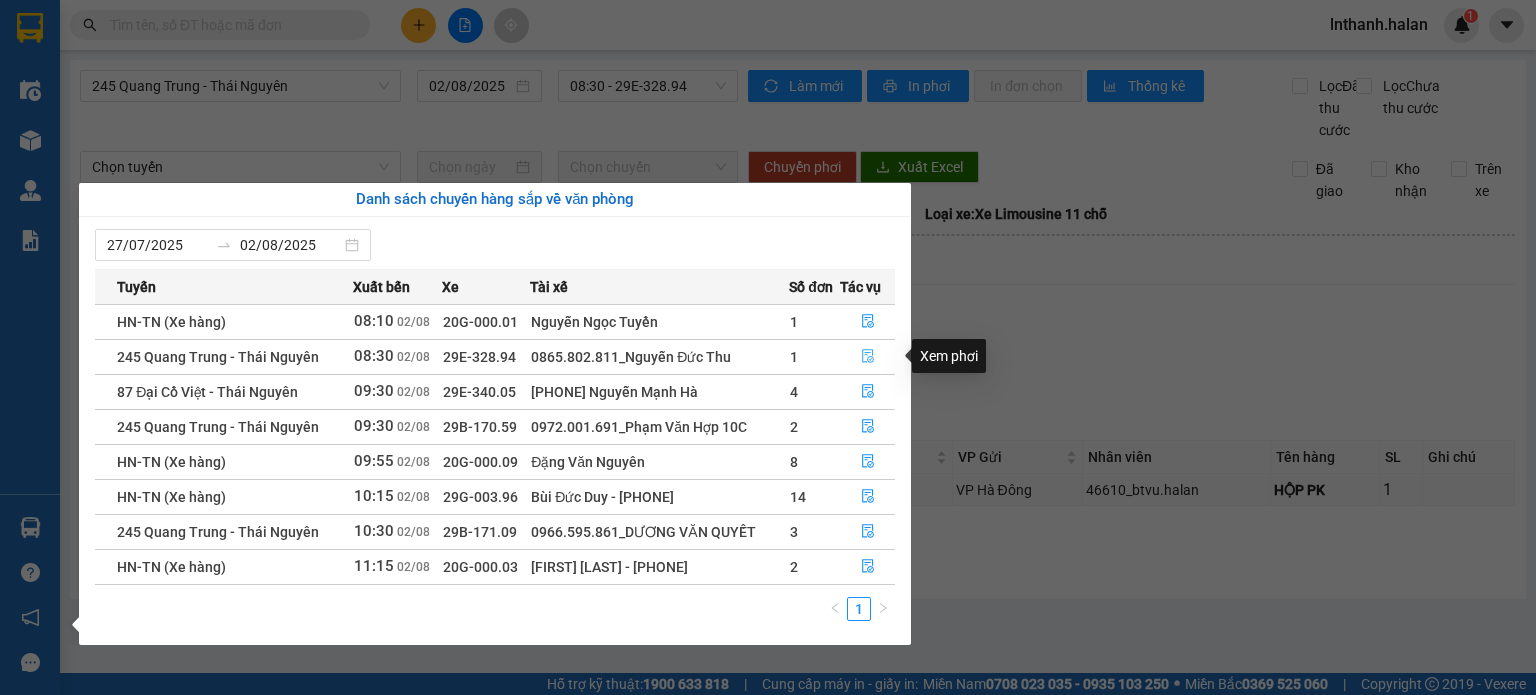 click 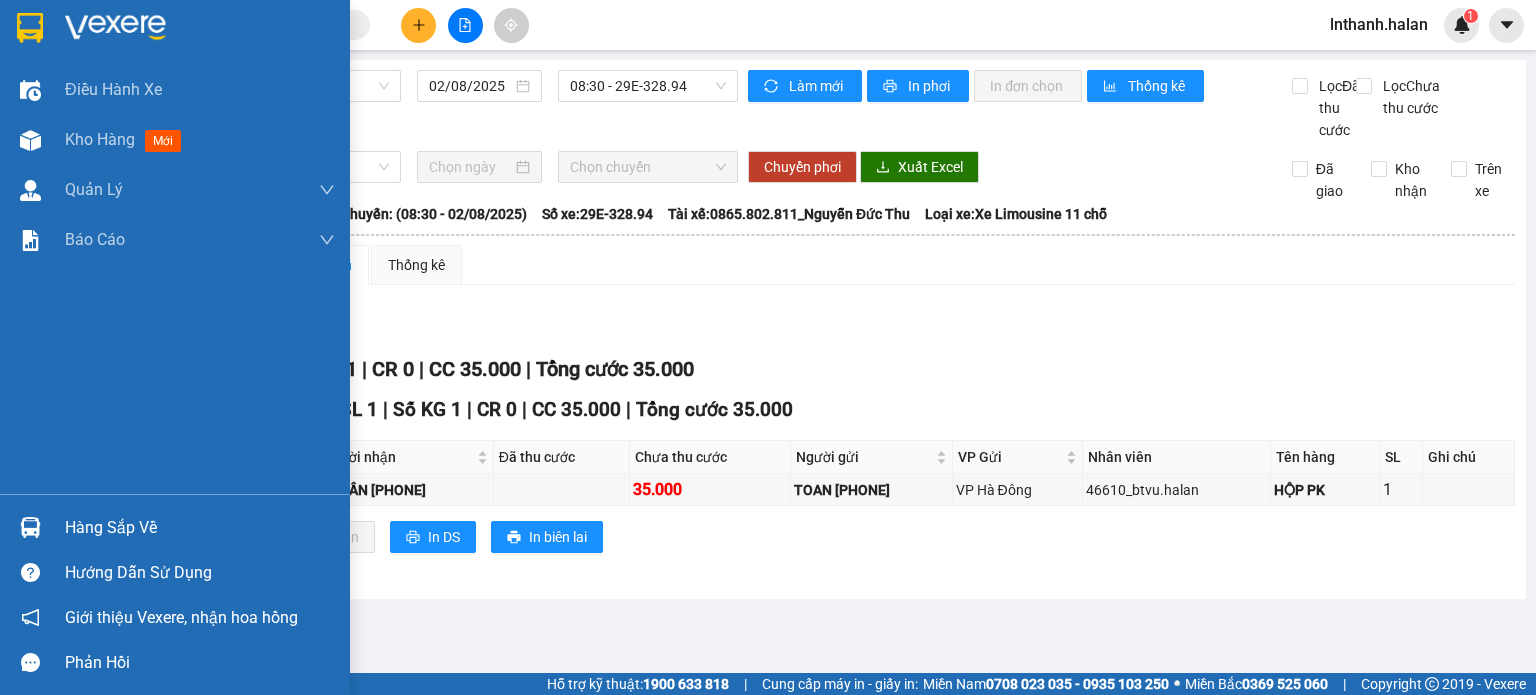 click on "Hàng sắp về" at bounding box center [200, 528] 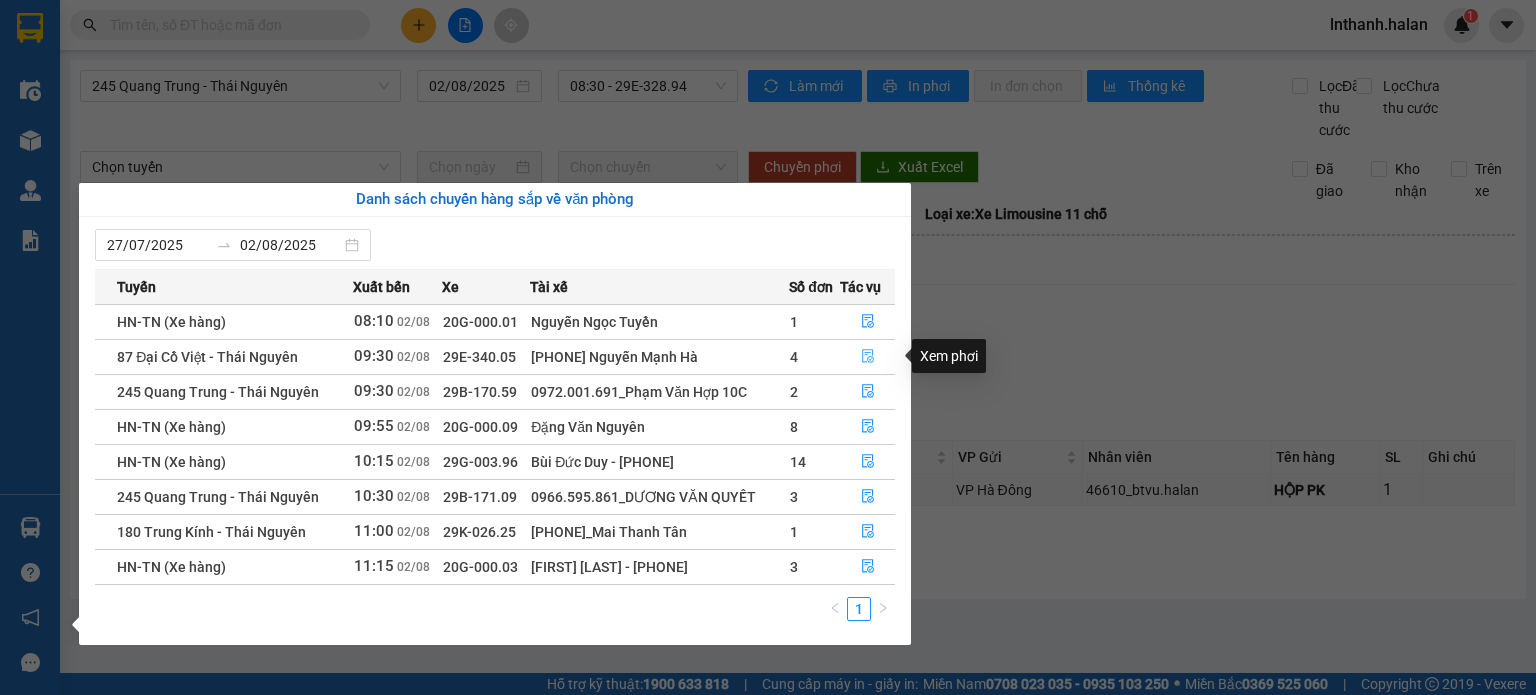 click 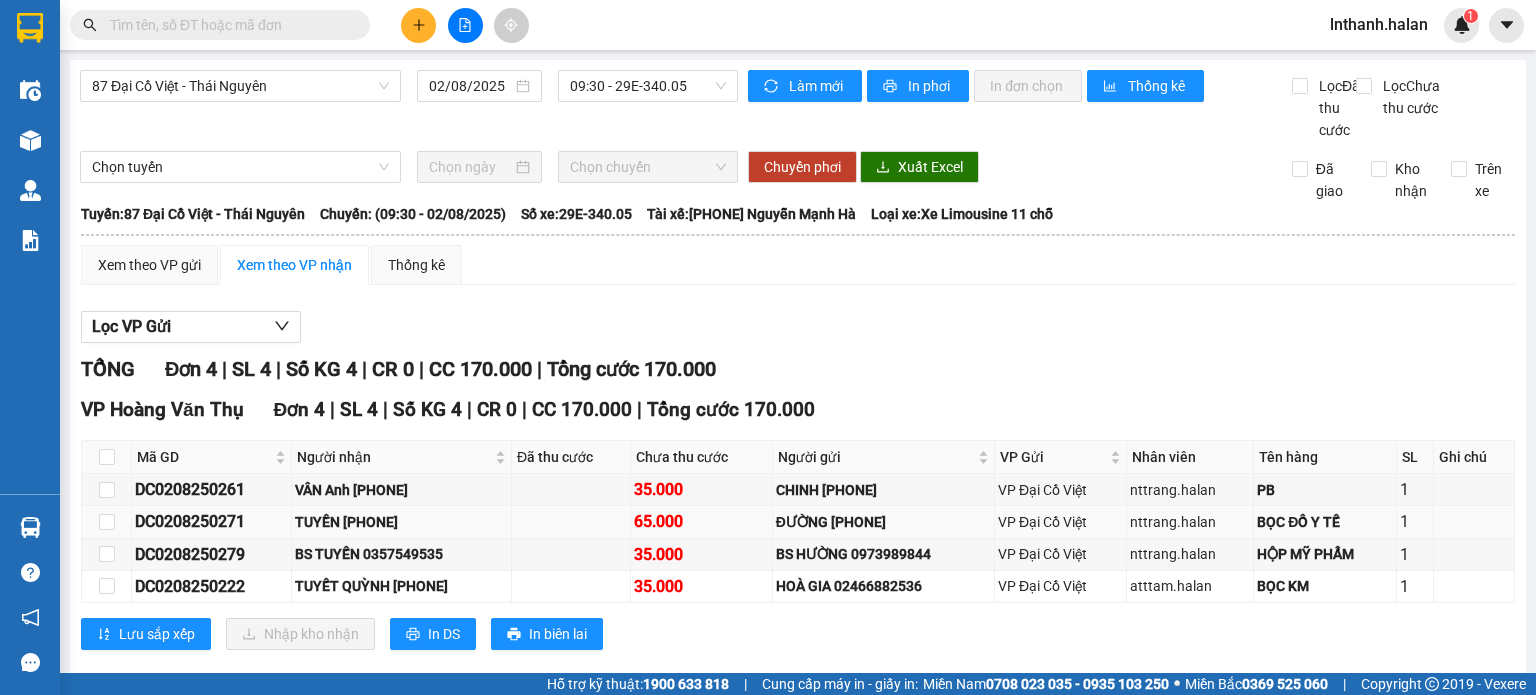 click on "DC0208250271" at bounding box center [211, 521] 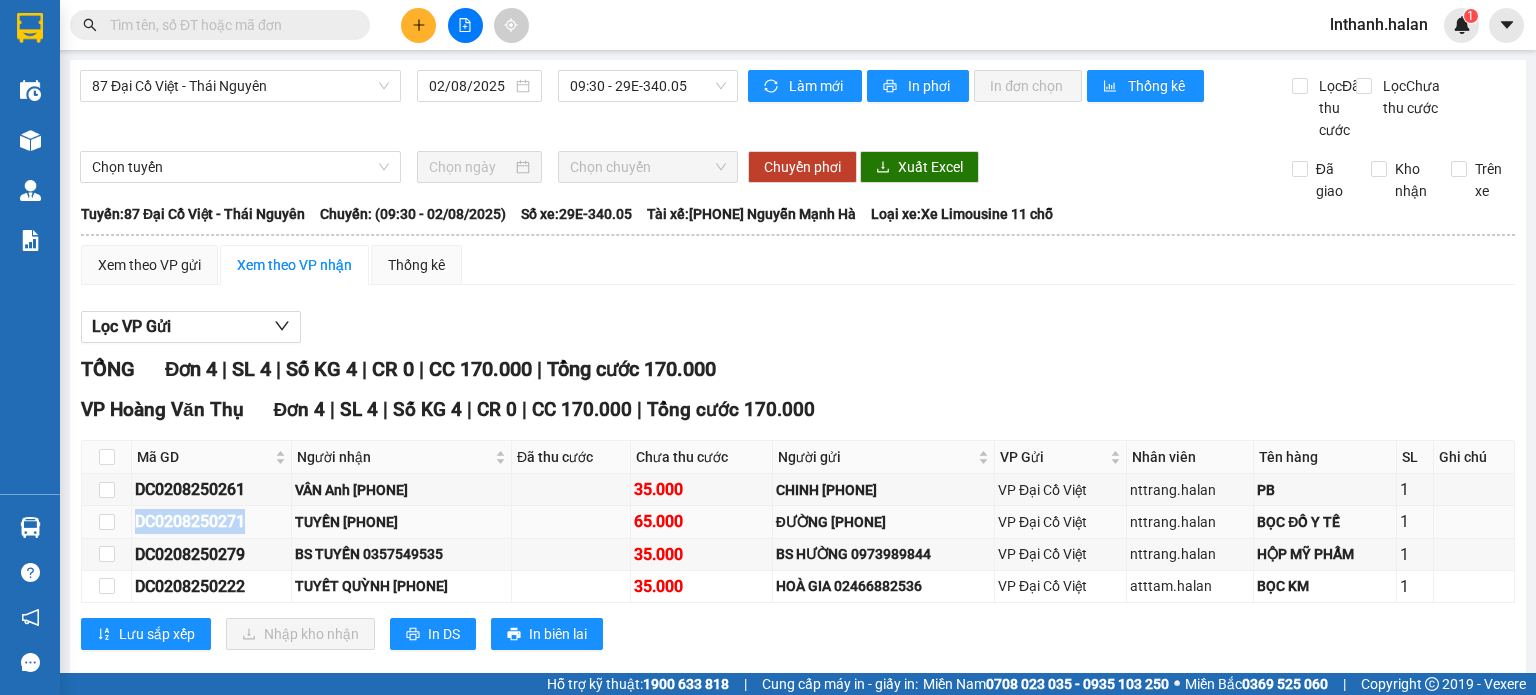 click on "DC0208250271" at bounding box center (211, 521) 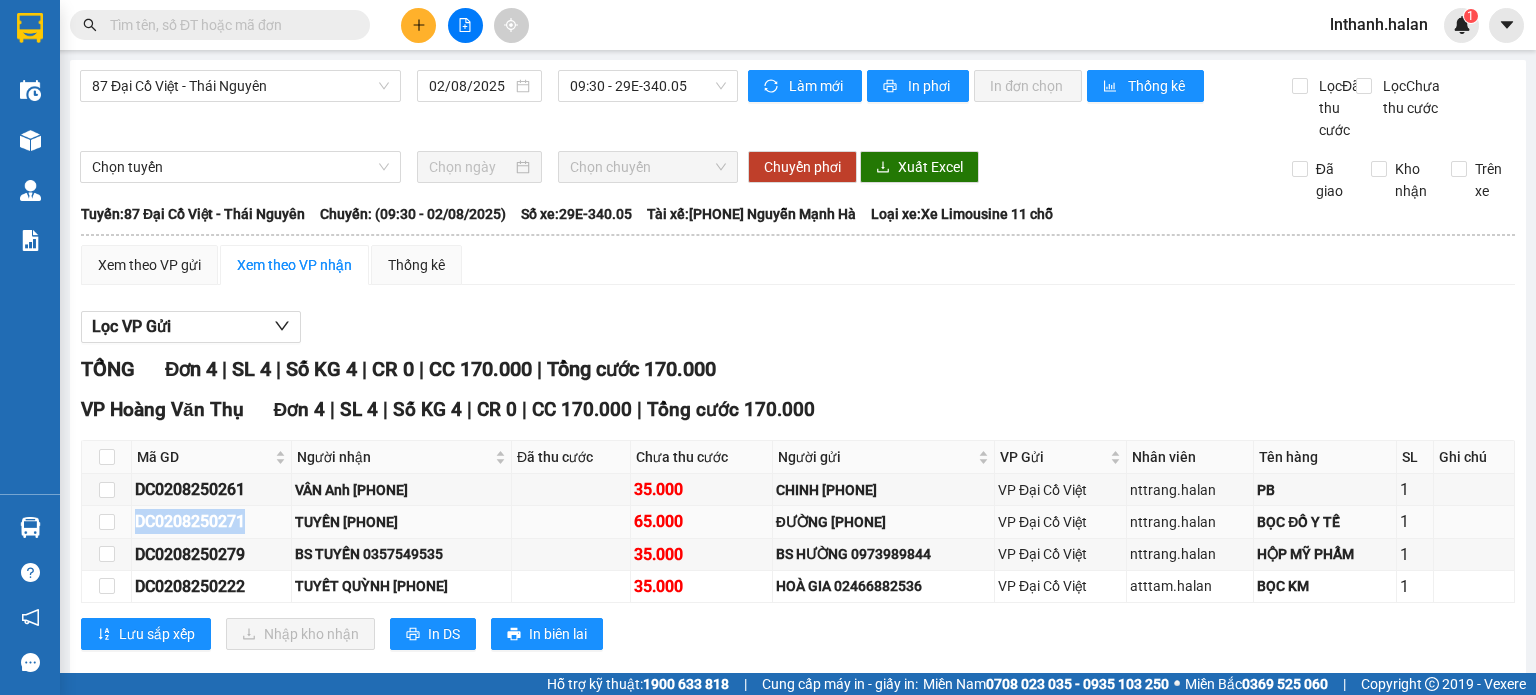 copy on "DC0208250271" 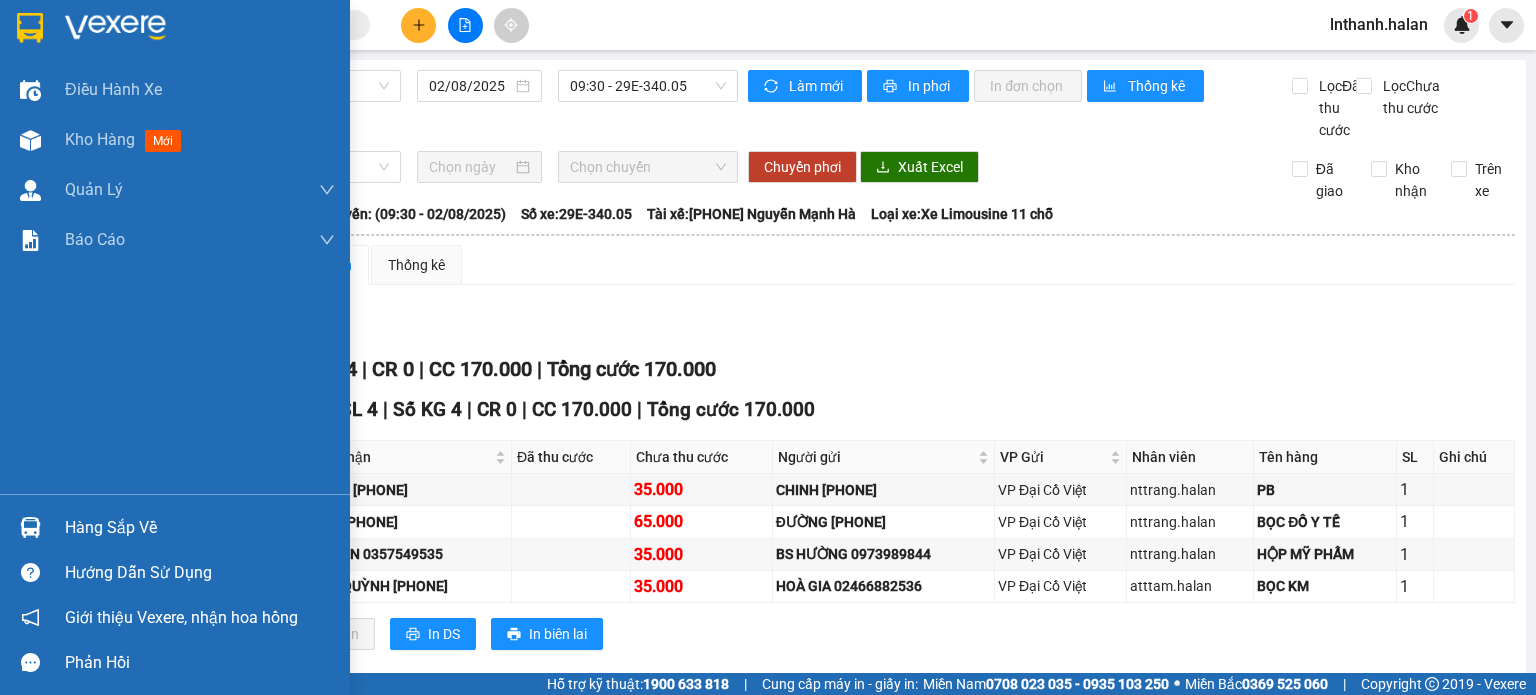 click on "Hàng sắp về" at bounding box center (200, 528) 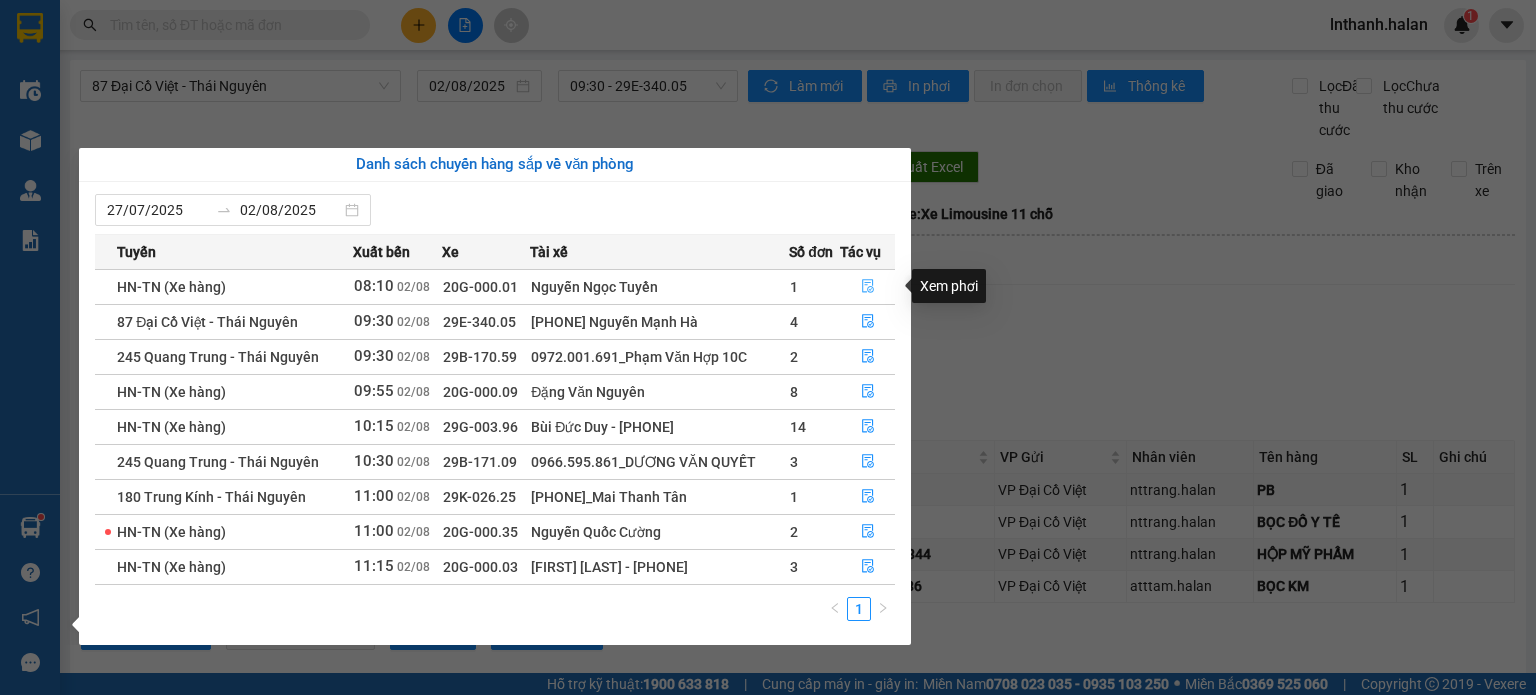 click at bounding box center [867, 287] 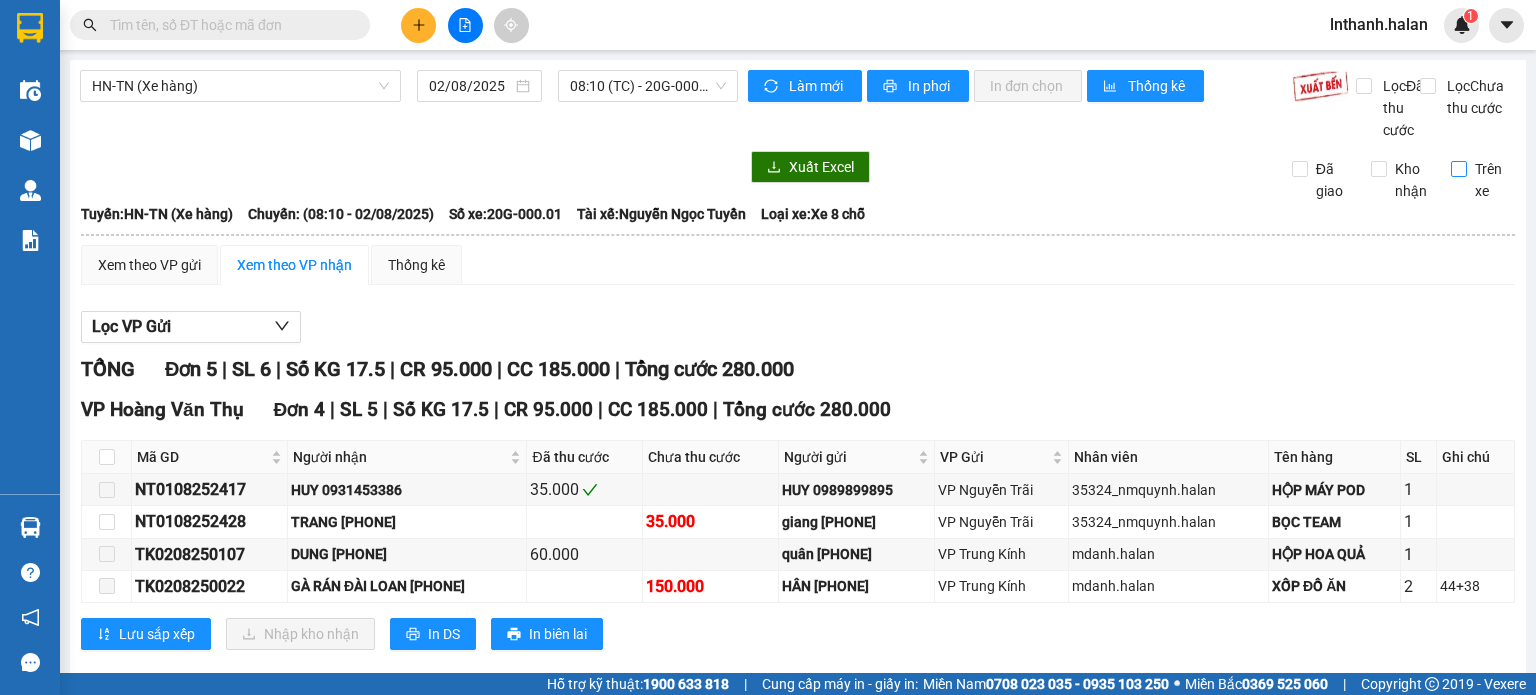 click on "Trên xe" at bounding box center (1459, 169) 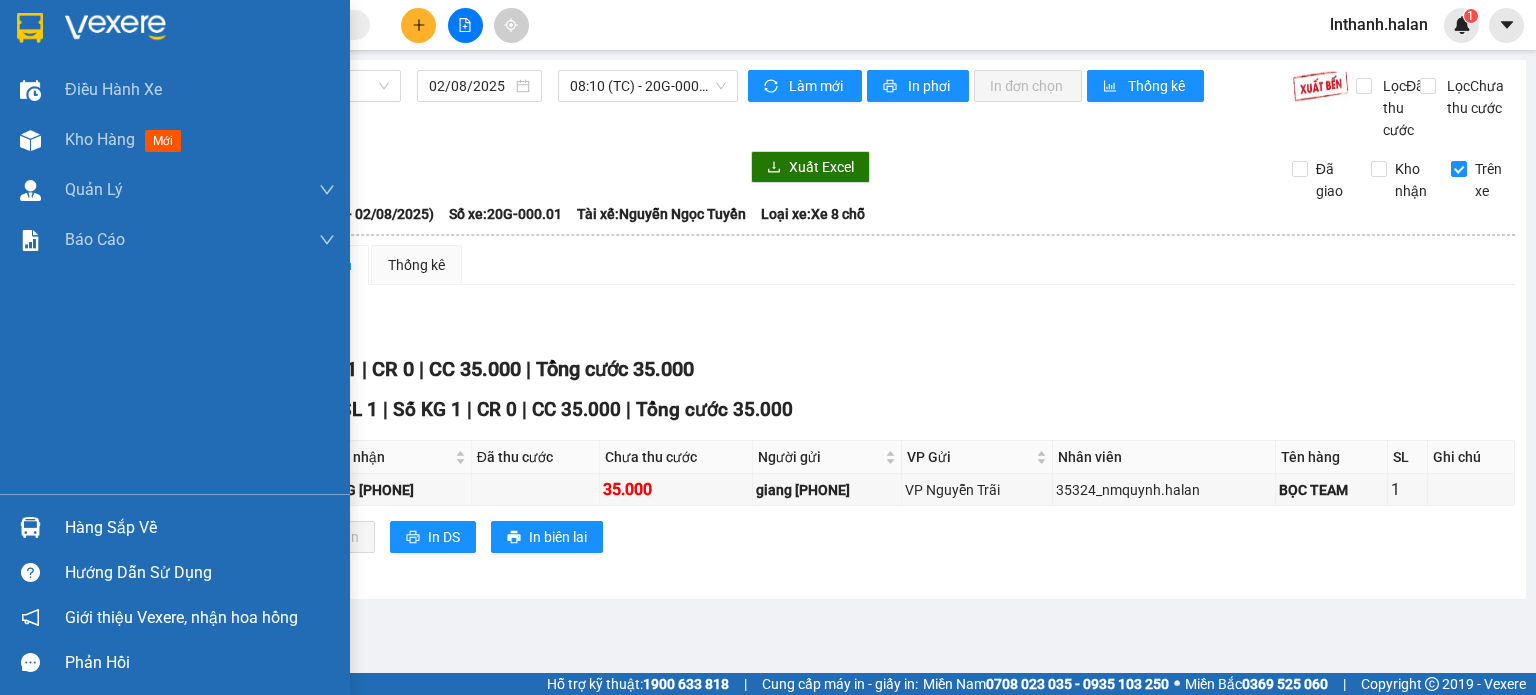 click on "Hàng sắp về" at bounding box center (200, 528) 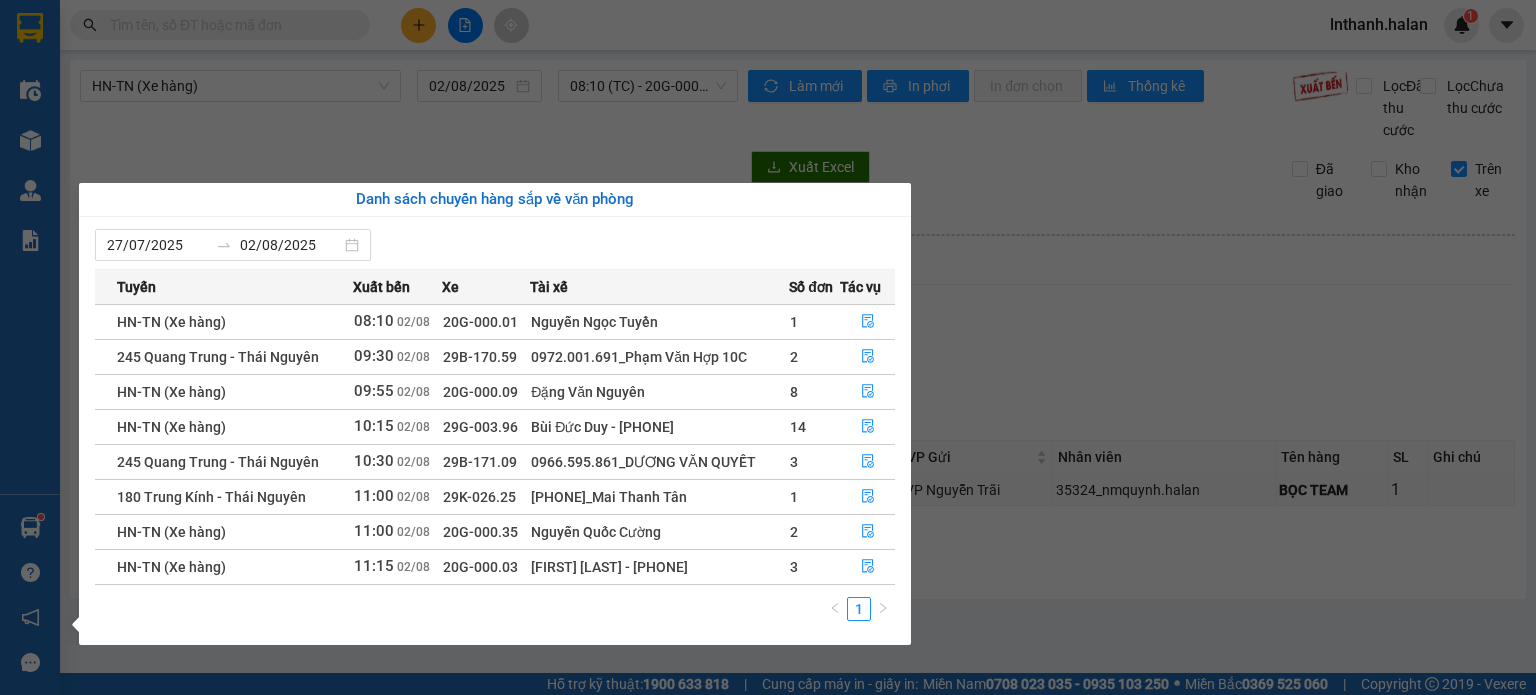 click on "Kết quả tìm kiếm ( 0 )  Bộ lọc  No Data lnthanh.halan 1     Điều hành xe     Kho hàng mới     Quản Lý Quản lý chuyến Quản lý kiểm kho     Báo cáo 12. Thống kê đơn đối tác 2. Doanh thu thực tế theo từng văn phòng 4. Thống kê đơn hàng theo văn phòng Hàng sắp về Hướng dẫn sử dụng Giới thiệu Vexere, nhận hoa hồng Phản hồi Phần mềm hỗ trợ bạn tốt chứ? HN-TN (Xe hàng) [DATE] 08:10   (TC)   - 20G-000.01  Làm mới In phơi In đơn chọn Thống kê Lọc  Đã thu cước Lọc  Chưa thu cước Xuất Excel Đã giao Kho nhận Trên xe Hà Lan   02083737373   271 - Dương Tự Minh - Phường Tân Long - Thái Nguyên 11:22 - 02/08/2025 Tuyến:  HN-TN (Xe hàng) Chuyến:   (08:10 - 02/08/2025) Tài xế:  Nguyễn Ngọc Tuyền   Số xe:  20G-000.01 Loại xe:  Xe 8 chỗ Tuyến:  HN-TN (Xe hàng) Chuyến:   (08:10 - 02/08/2025) Số xe:  20G-000.01 Tài xế:  Nguyễn Ngọc Tuyền Loại xe:    1" at bounding box center (768, 347) 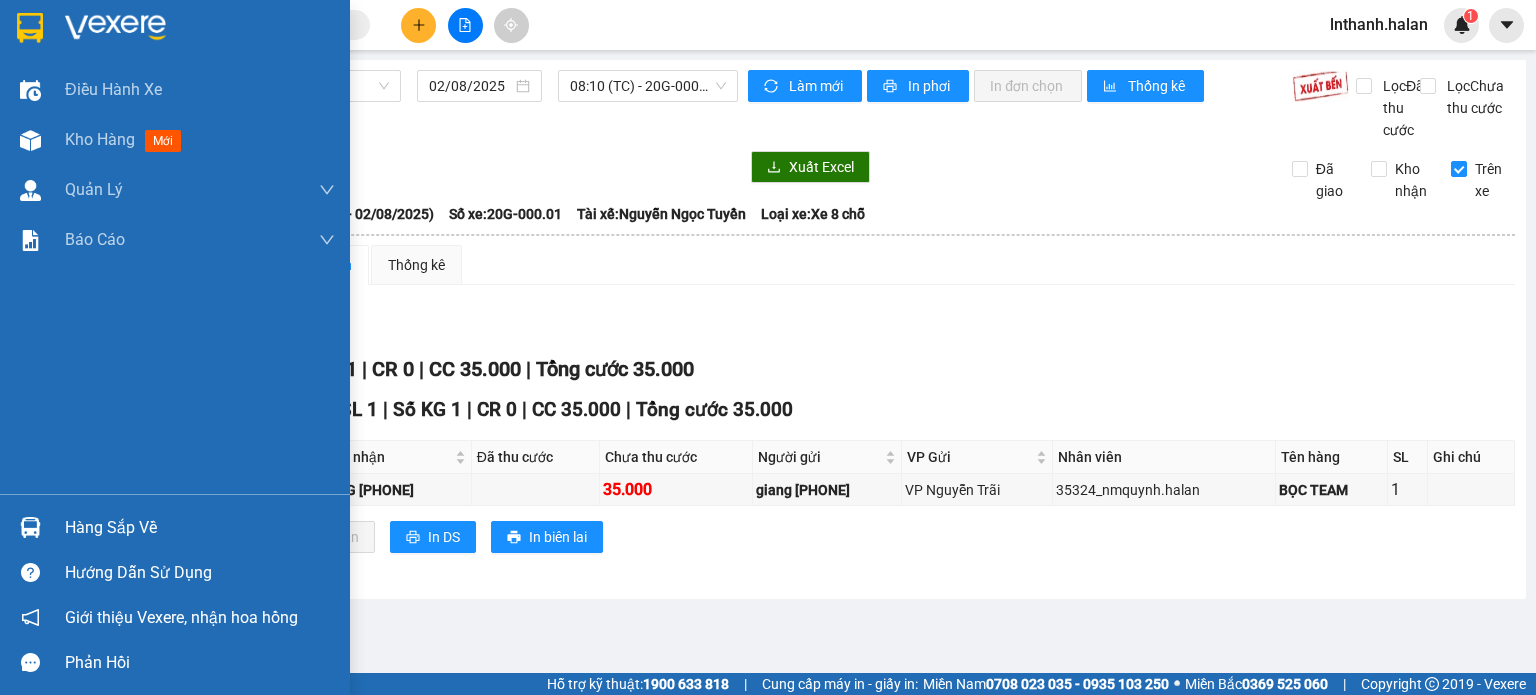 click on "Hàng sắp về" at bounding box center (200, 528) 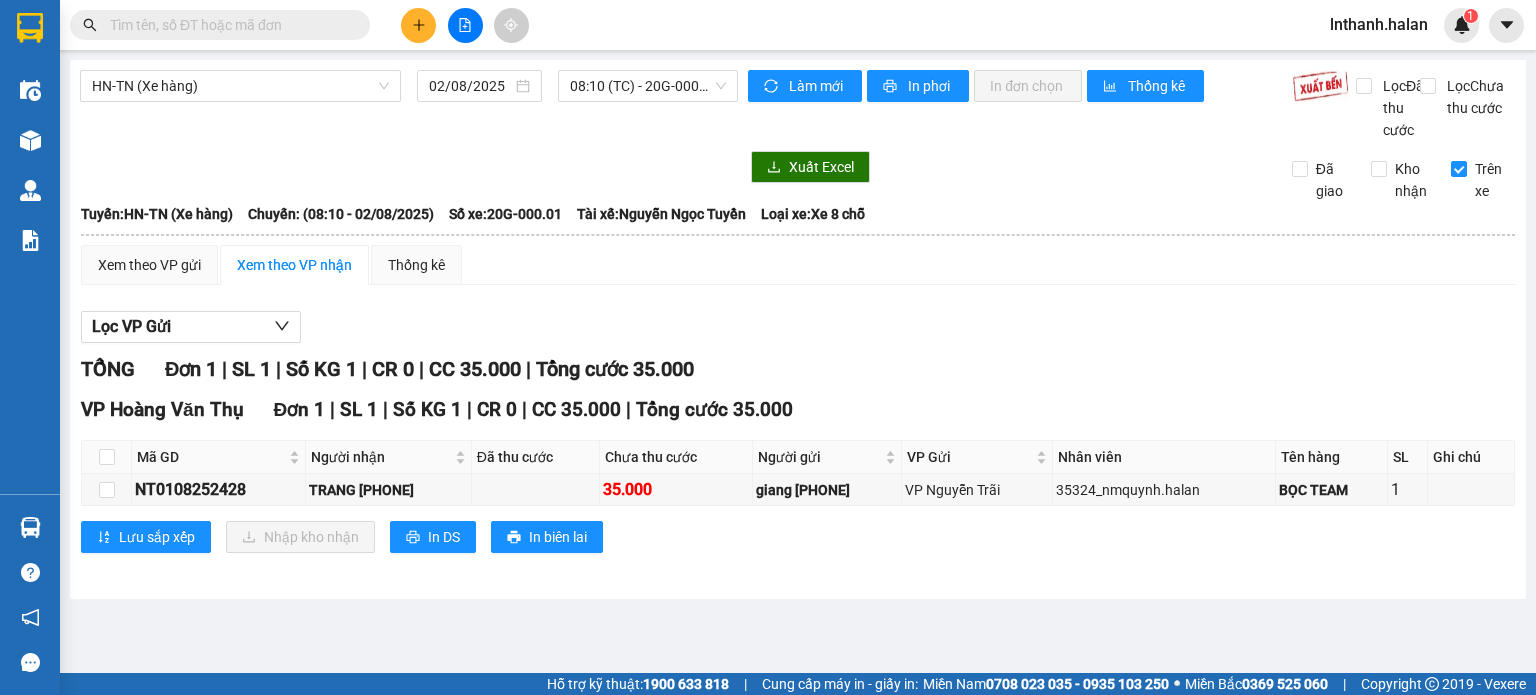click on "Kết quả tìm kiếm ( 0 )  Bộ lọc  No Data lnthanh.halan 1     Điều hành xe     Kho hàng mới     Quản Lý Quản lý chuyến Quản lý kiểm kho     Báo cáo 12. Thống kê đơn đối tác 2. Doanh thu thực tế theo từng văn phòng 4. Thống kê đơn hàng theo văn phòng Hàng sắp về Hướng dẫn sử dụng Giới thiệu Vexere, nhận hoa hồng Phản hồi Phần mềm hỗ trợ bạn tốt chứ? HN-TN (Xe hàng) [DATE] 08:10   (TC)   - 20G-000.01  Làm mới In phơi In đơn chọn Thống kê Lọc  Đã thu cước Lọc  Chưa thu cước Xuất Excel Đã giao Kho nhận Trên xe Hà Lan   02083737373   271 - Dương Tự Minh - Phường Tân Long - Thái Nguyên 11:22 - 02/08/2025 Tuyến:  HN-TN (Xe hàng) Chuyến:   (08:10 - 02/08/2025) Tài xế:  Nguyễn Ngọc Tuyền   Số xe:  20G-000.01 Loại xe:  Xe 8 chỗ Tuyến:  HN-TN (Xe hàng) Chuyến:   (08:10 - 02/08/2025) Số xe:  20G-000.01 Tài xế:  Nguyễn Ngọc Tuyền Loại xe:    1" at bounding box center (768, 347) 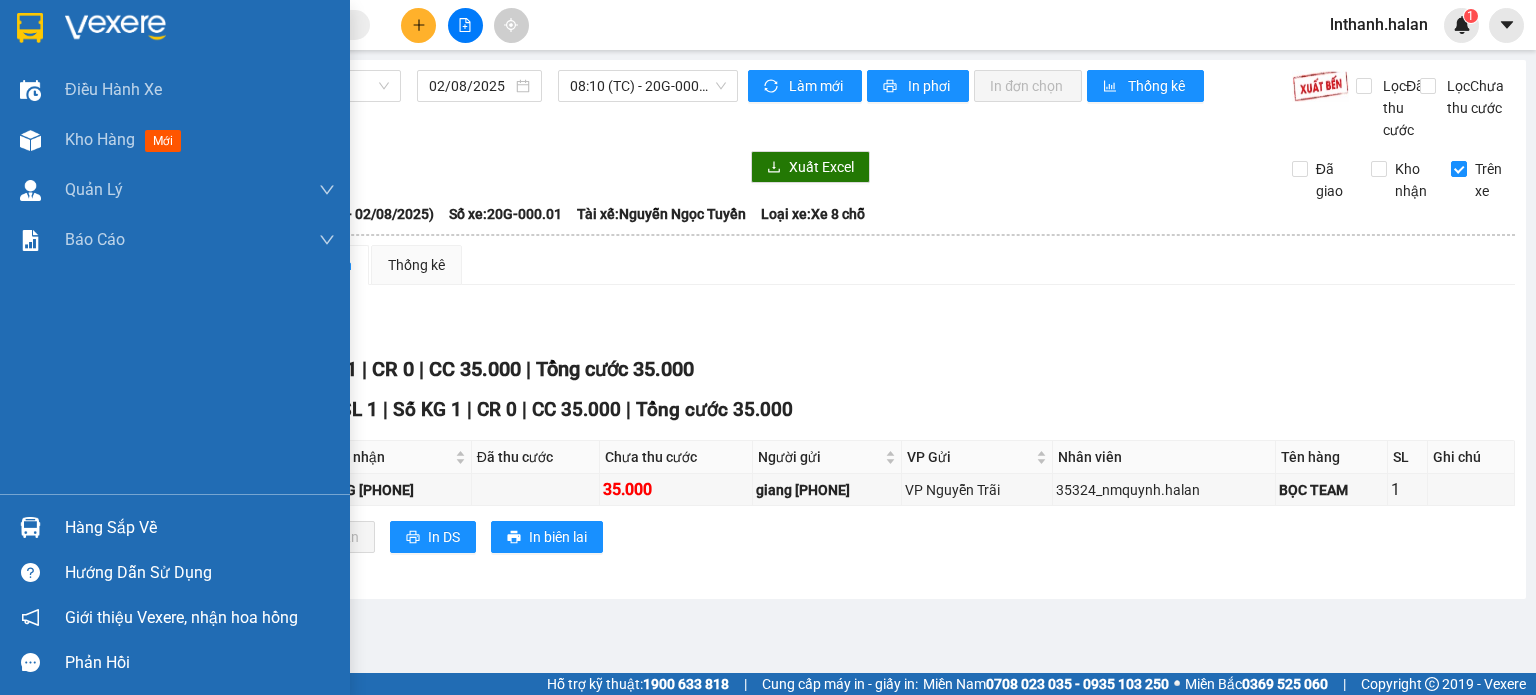 click on "Hàng sắp về" at bounding box center [200, 528] 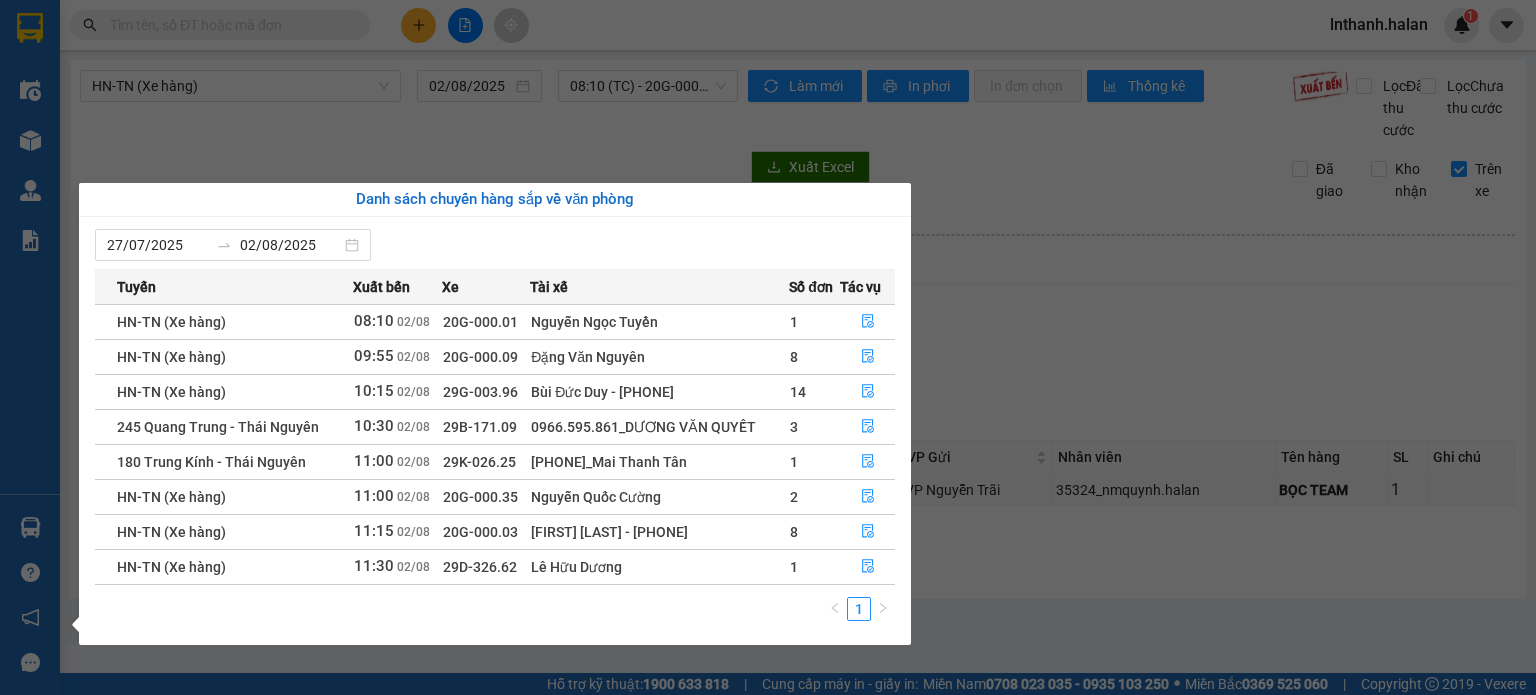 click on "Kết quả tìm kiếm ( 0 )  Bộ lọc  No Data lnthanh.halan 1     Điều hành xe     Kho hàng mới     Quản Lý Quản lý chuyến Quản lý kiểm kho     Báo cáo 12. Thống kê đơn đối tác 2. Doanh thu thực tế theo từng văn phòng 4. Thống kê đơn hàng theo văn phòng Hàng sắp về Hướng dẫn sử dụng Giới thiệu Vexere, nhận hoa hồng Phản hồi Phần mềm hỗ trợ bạn tốt chứ? HN-TN (Xe hàng) [DATE] 08:10   (TC)   - 20G-000.01  Làm mới In phơi In đơn chọn Thống kê Lọc  Đã thu cước Lọc  Chưa thu cước Xuất Excel Đã giao Kho nhận Trên xe Hà Lan   02083737373   271 - Dương Tự Minh - Phường Tân Long - Thái Nguyên 11:22 - 02/08/2025 Tuyến:  HN-TN (Xe hàng) Chuyến:   (08:10 - 02/08/2025) Tài xế:  Nguyễn Ngọc Tuyền   Số xe:  20G-000.01 Loại xe:  Xe 8 chỗ Tuyến:  HN-TN (Xe hàng) Chuyến:   (08:10 - 02/08/2025) Số xe:  20G-000.01 Tài xế:  Nguyễn Ngọc Tuyền Loại xe:    1" at bounding box center (768, 347) 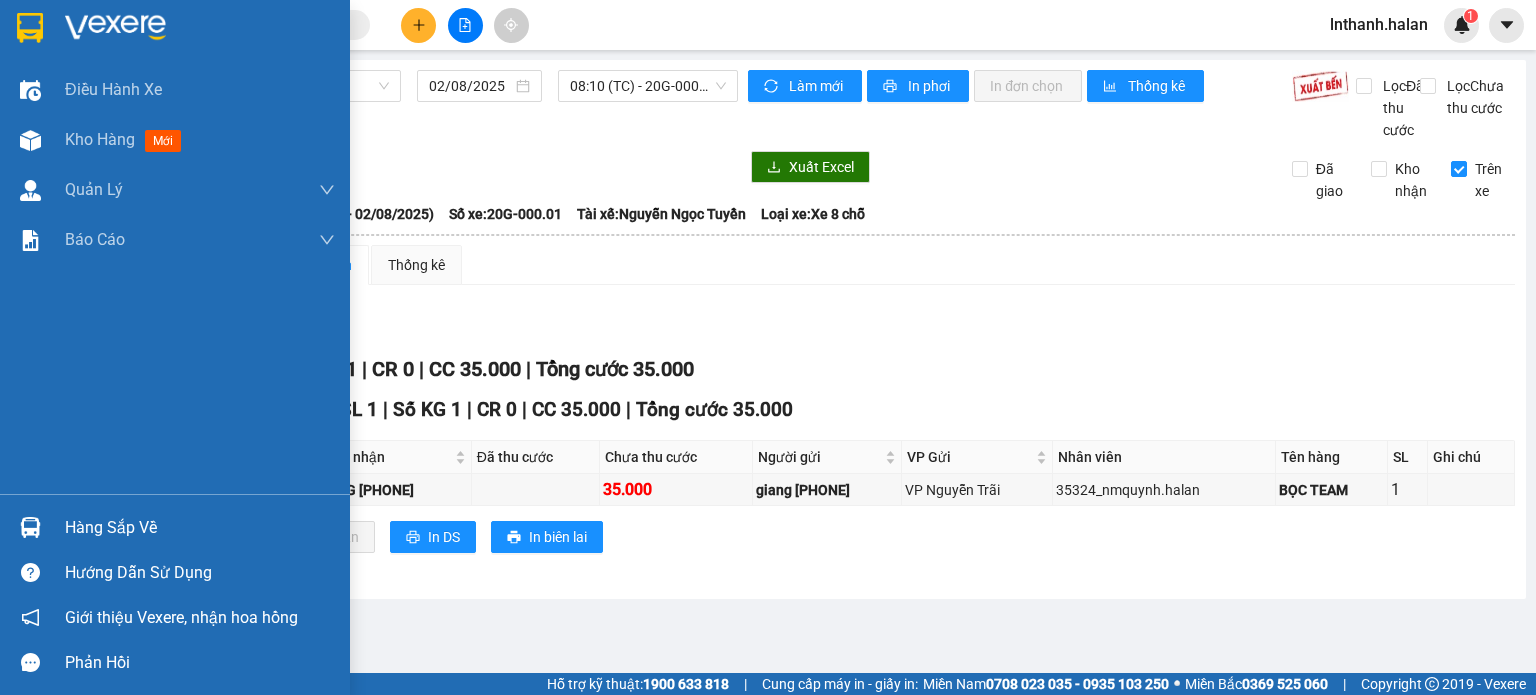 click on "Hàng sắp về" at bounding box center [200, 528] 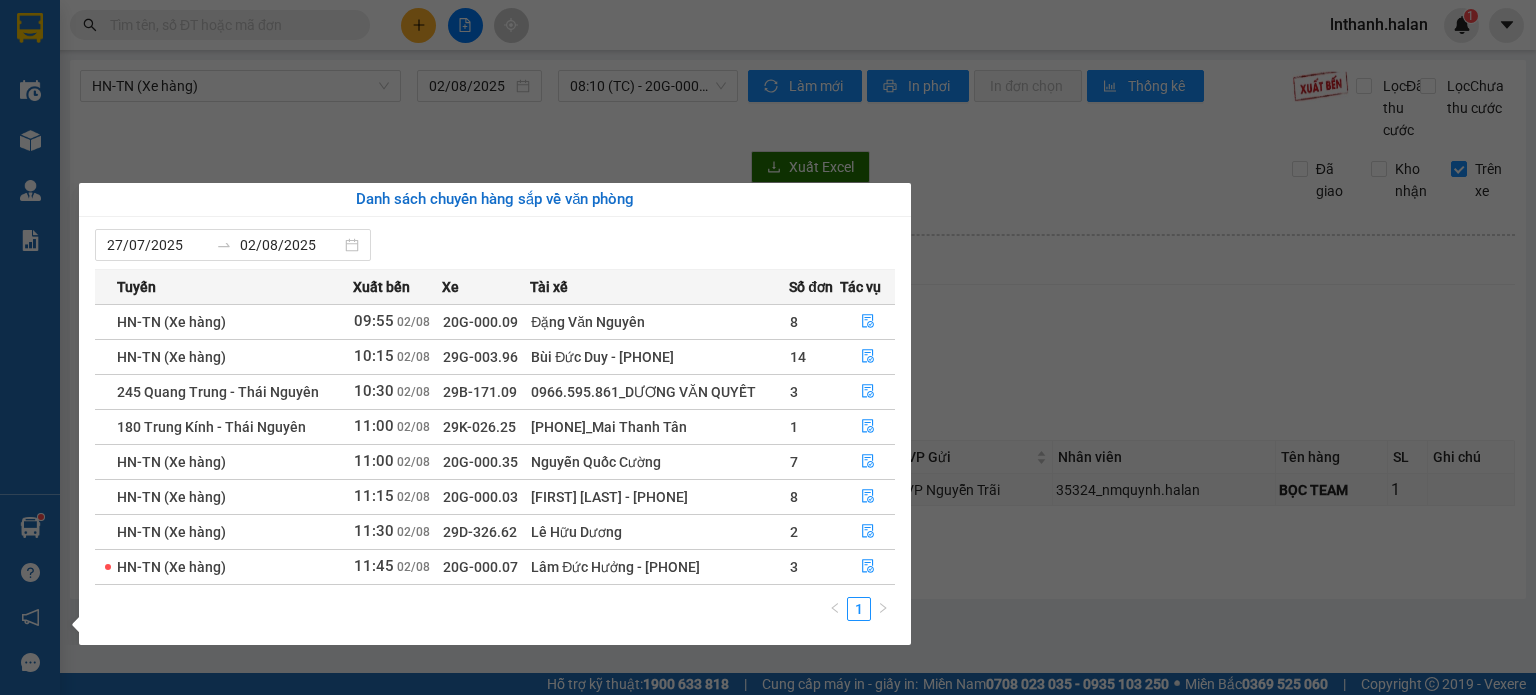 click on "Kết quả tìm kiếm ( 0 )  Bộ lọc  No Data lnthanh.halan 1     Điều hành xe     Kho hàng mới     Quản Lý Quản lý chuyến Quản lý kiểm kho     Báo cáo 12. Thống kê đơn đối tác 2. Doanh thu thực tế theo từng văn phòng 4. Thống kê đơn hàng theo văn phòng Hàng sắp về Hướng dẫn sử dụng Giới thiệu Vexere, nhận hoa hồng Phản hồi Phần mềm hỗ trợ bạn tốt chứ? HN-TN (Xe hàng) [DATE] 08:10   (TC)   - 20G-000.01  Làm mới In phơi In đơn chọn Thống kê Lọc  Đã thu cước Lọc  Chưa thu cước Xuất Excel Đã giao Kho nhận Trên xe Hà Lan   02083737373   271 - Dương Tự Minh - Phường Tân Long - Thái Nguyên 11:22 - 02/08/2025 Tuyến:  HN-TN (Xe hàng) Chuyến:   (08:10 - 02/08/2025) Tài xế:  Nguyễn Ngọc Tuyền   Số xe:  20G-000.01 Loại xe:  Xe 8 chỗ Tuyến:  HN-TN (Xe hàng) Chuyến:   (08:10 - 02/08/2025) Số xe:  20G-000.01 Tài xế:  Nguyễn Ngọc Tuyền Loại xe:    1" at bounding box center [768, 347] 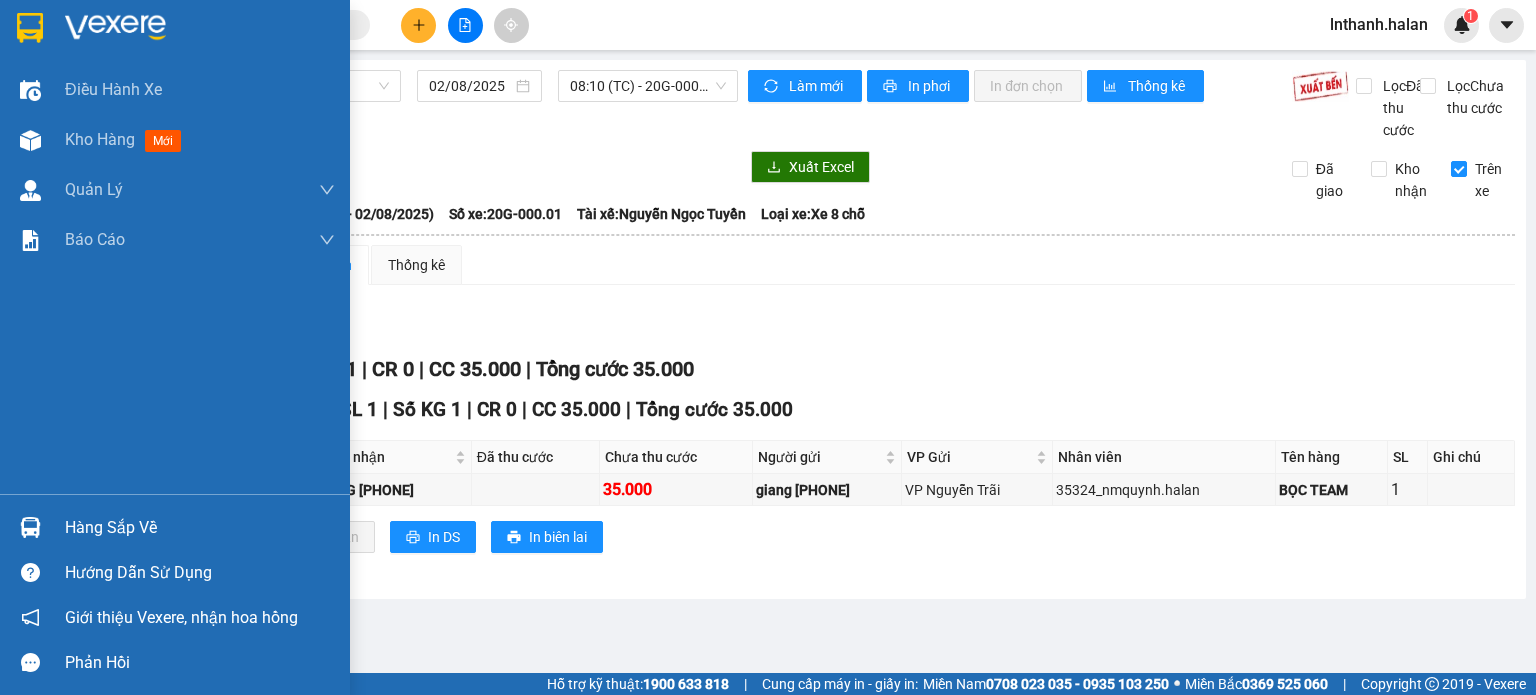 click on "Hàng sắp về" at bounding box center (200, 528) 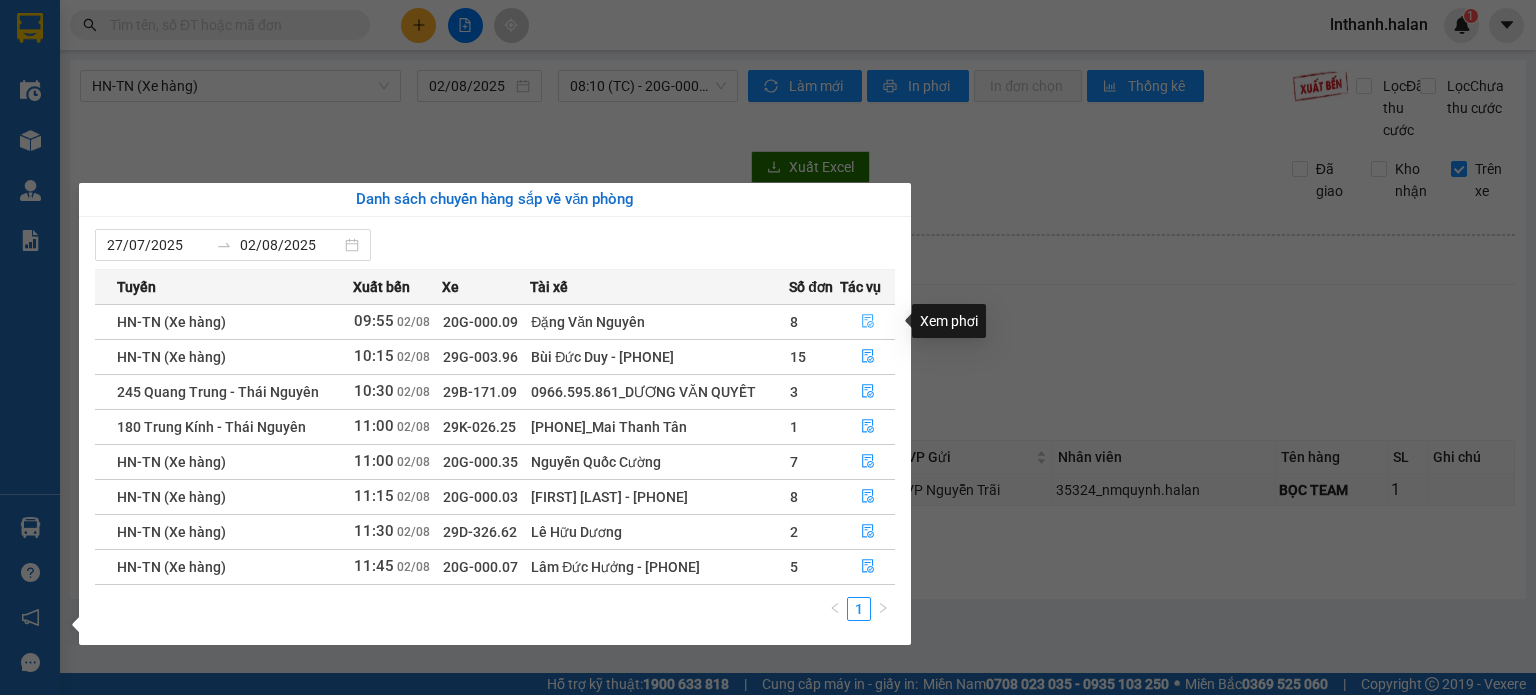 click 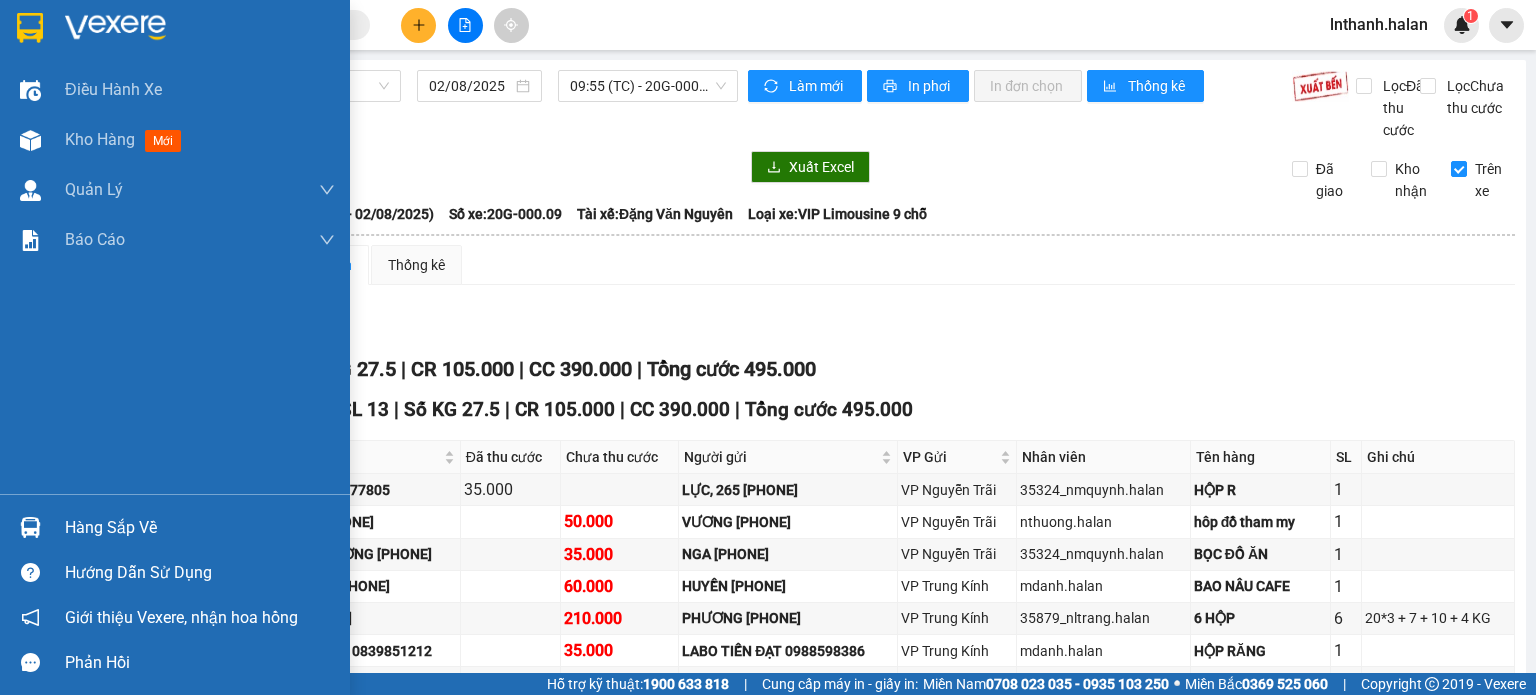 click on "Hàng sắp về" at bounding box center [200, 528] 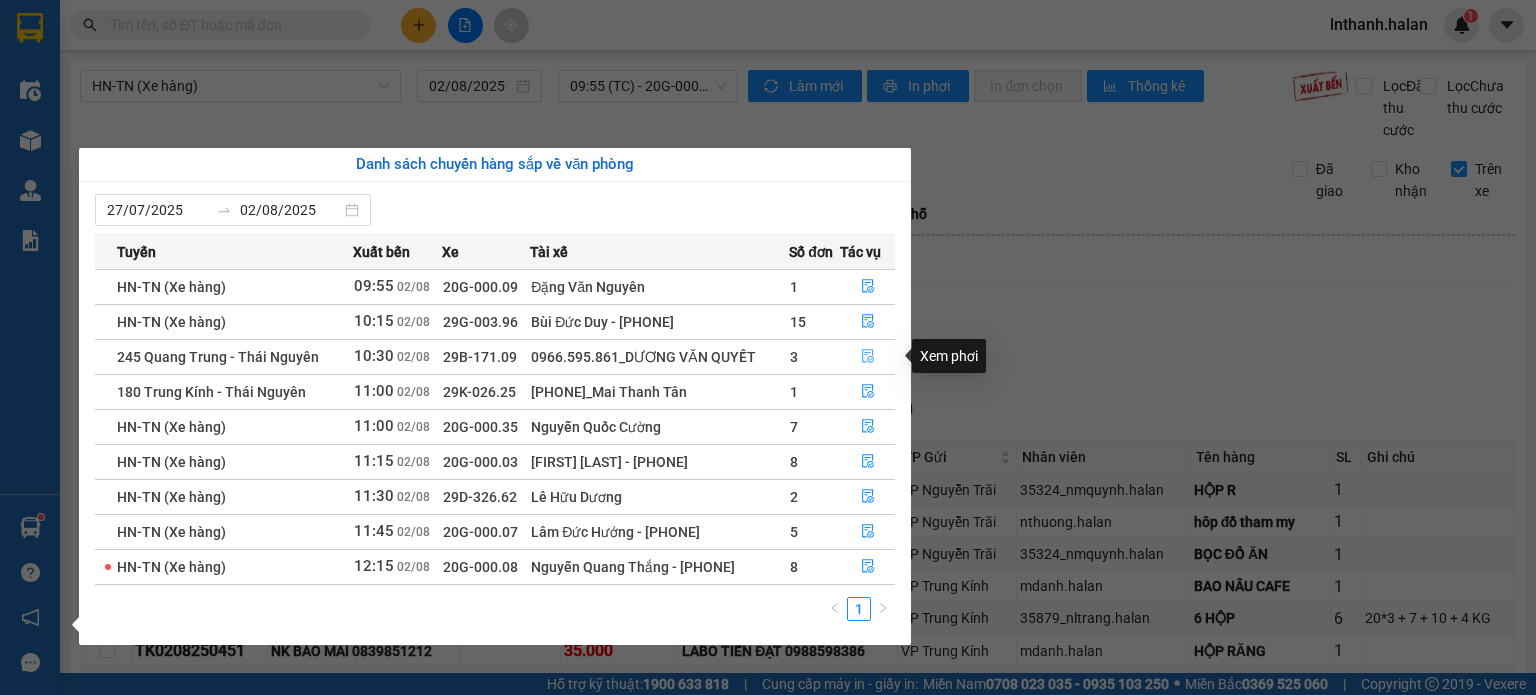 click 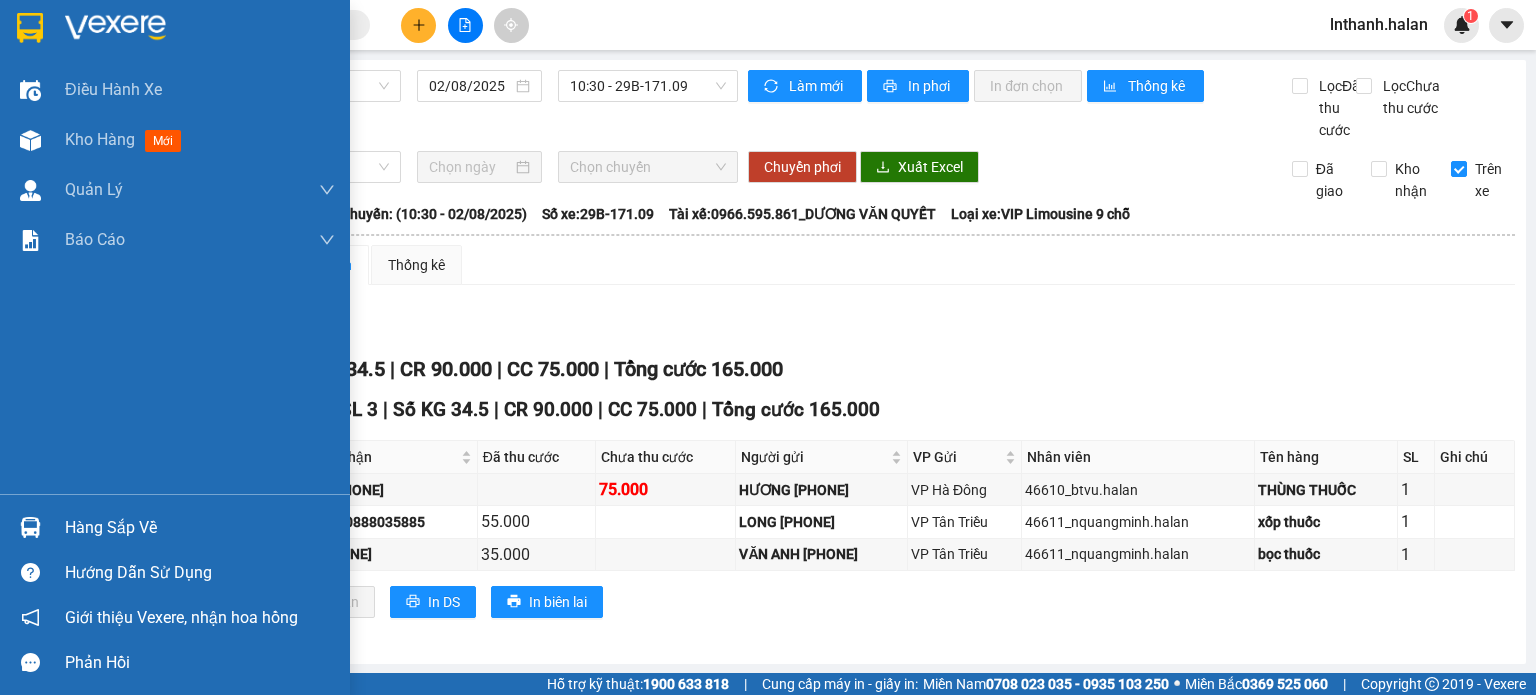 click on "Hàng sắp về" at bounding box center [200, 528] 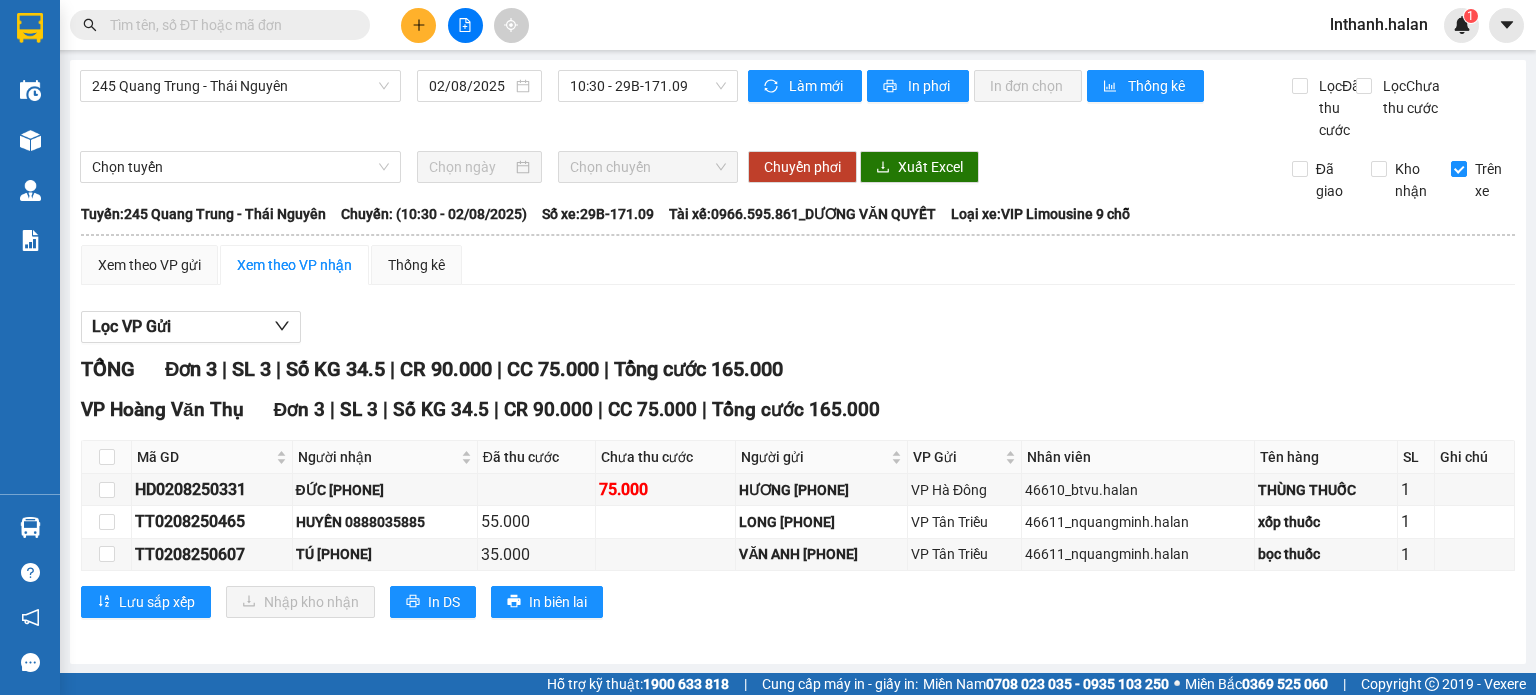 click on "Kết quả tìm kiếm ( 0 )  Bộ lọc  No Data lnthanh.halan 1     Điều hành xe     Kho hàng mới     Quản Lý Quản lý chuyến Quản lý kiểm kho     Báo cáo 12. Thống kê đơn đối tác 2. Doanh thu thực tế theo từng văn phòng 4. Thống kê đơn hàng theo văn phòng Hàng sắp về Hướng dẫn sử dụng Giới thiệu Vexere, nhận hoa hồng Phản hồi Phần mềm hỗ trợ bạn tốt chứ? 245 Quang Trung - Thái Nguyên [DATE] 10:30     - 29B-171.09  Làm mới In phơi In đơn chọn Thống kê Lọc  Đã thu cước Lọc  Chưa thu cước Chọn tuyến Chọn chuyến Chuyển phơi Xuất Excel Đã giao Kho nhận Trên xe Hà Lan   02083737373   271 - Dương Tự Minh - Phường Tân Long - Thái Nguyên 12:31 - 02/08/2025 Tuyến:  245 Quang Trung - Thái Nguyên Chuyến:   (10:30 - 02/08/2025) Tài xế:  [PHONE]_DƯƠNG VĂN QUYẾT   Số xe:  29B-171.09 Loại xe:  VIP Limousine 9 chỗ Tuyến:  245 Quang Trung - Thái Nguyên" at bounding box center [768, 347] 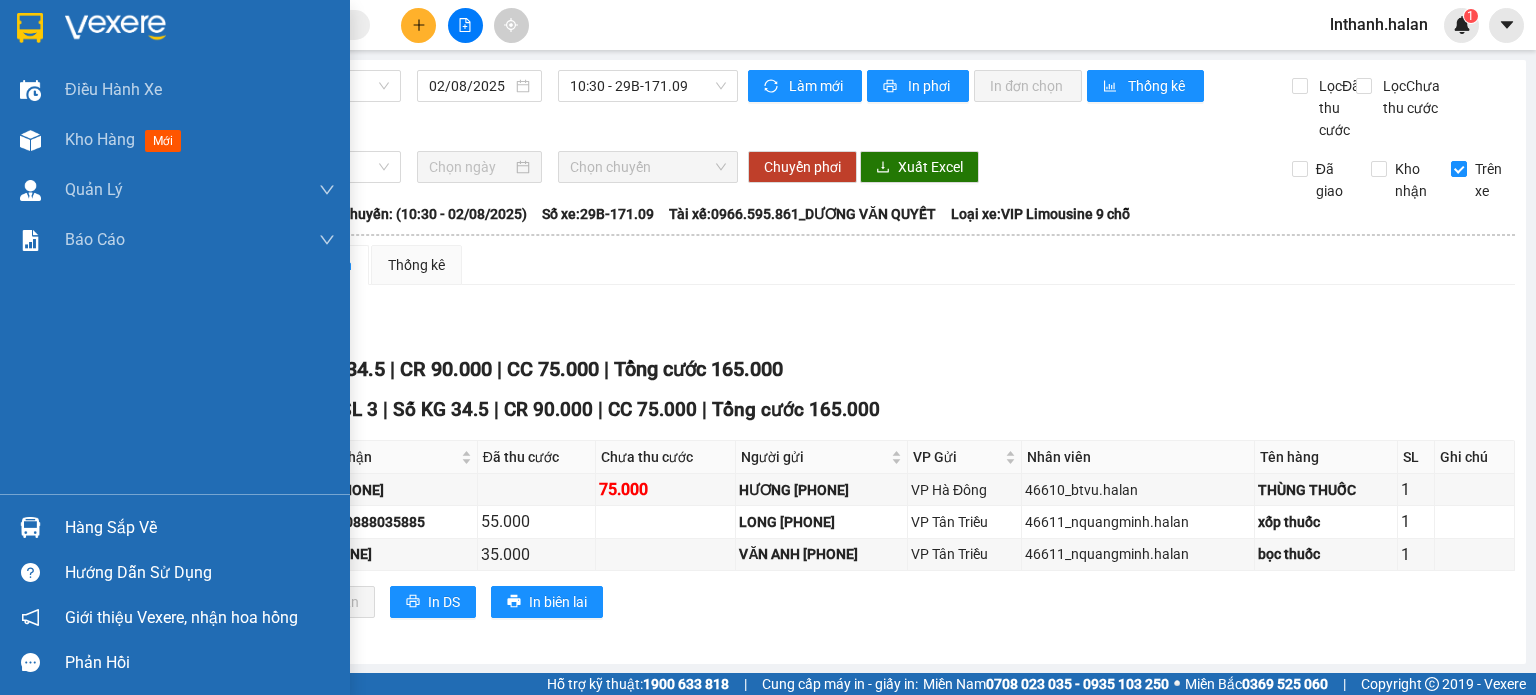 click on "Hàng sắp về" at bounding box center (200, 528) 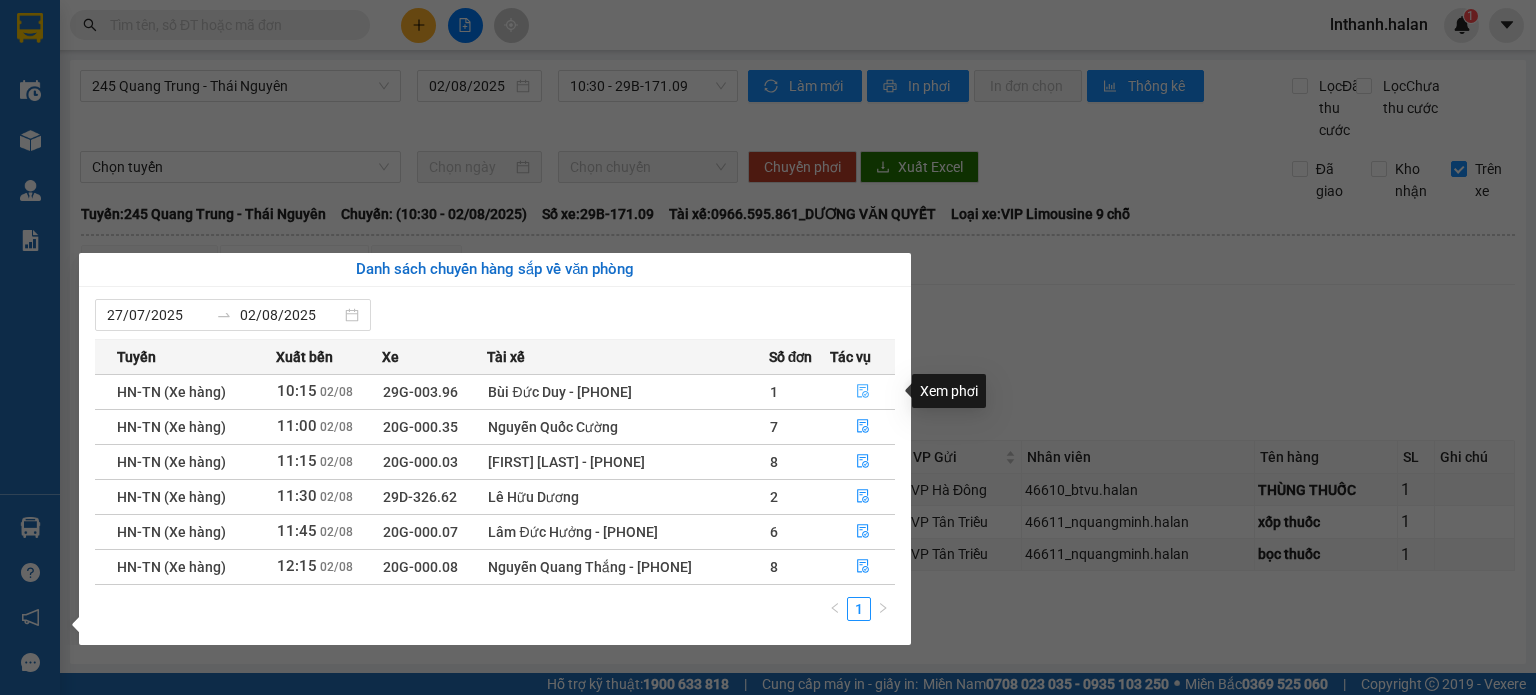 click 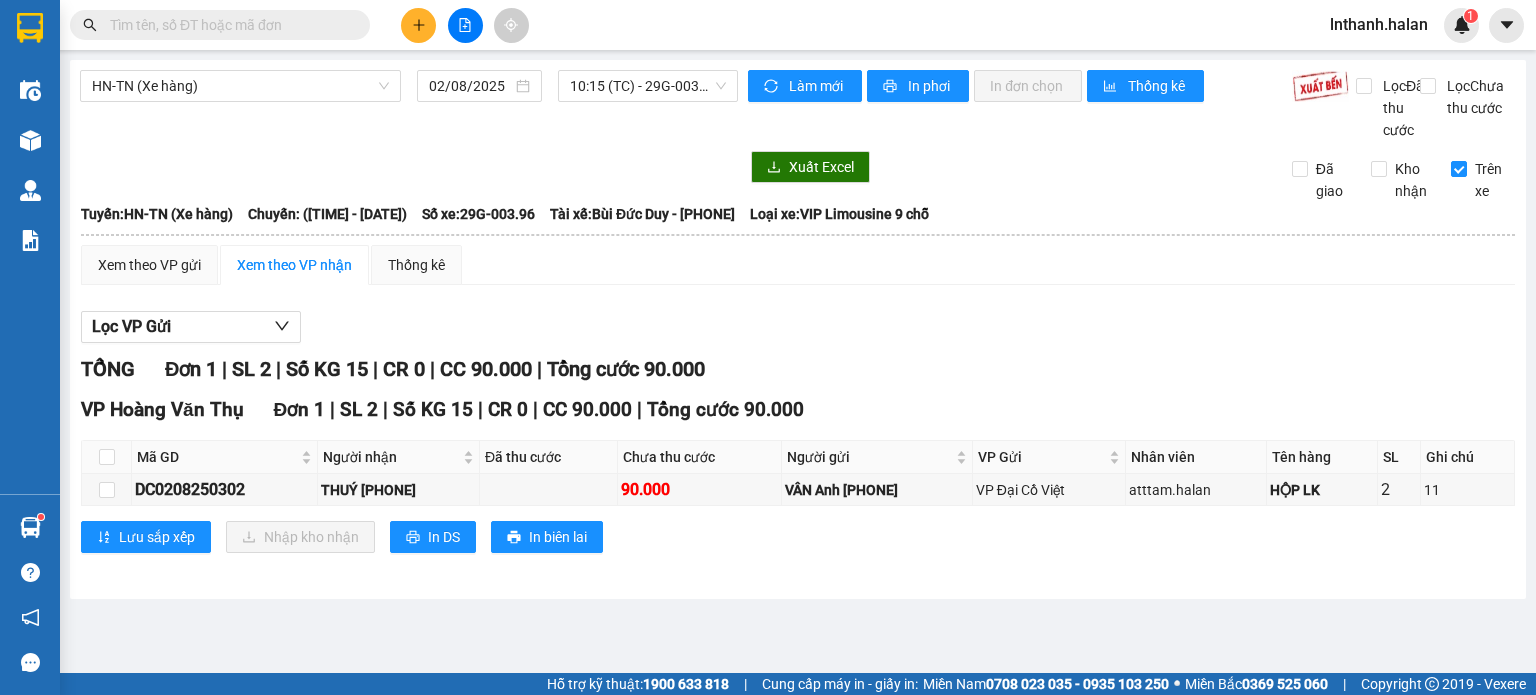 drag, startPoint x: 276, startPoint y: 39, endPoint x: 284, endPoint y: 27, distance: 14.422205 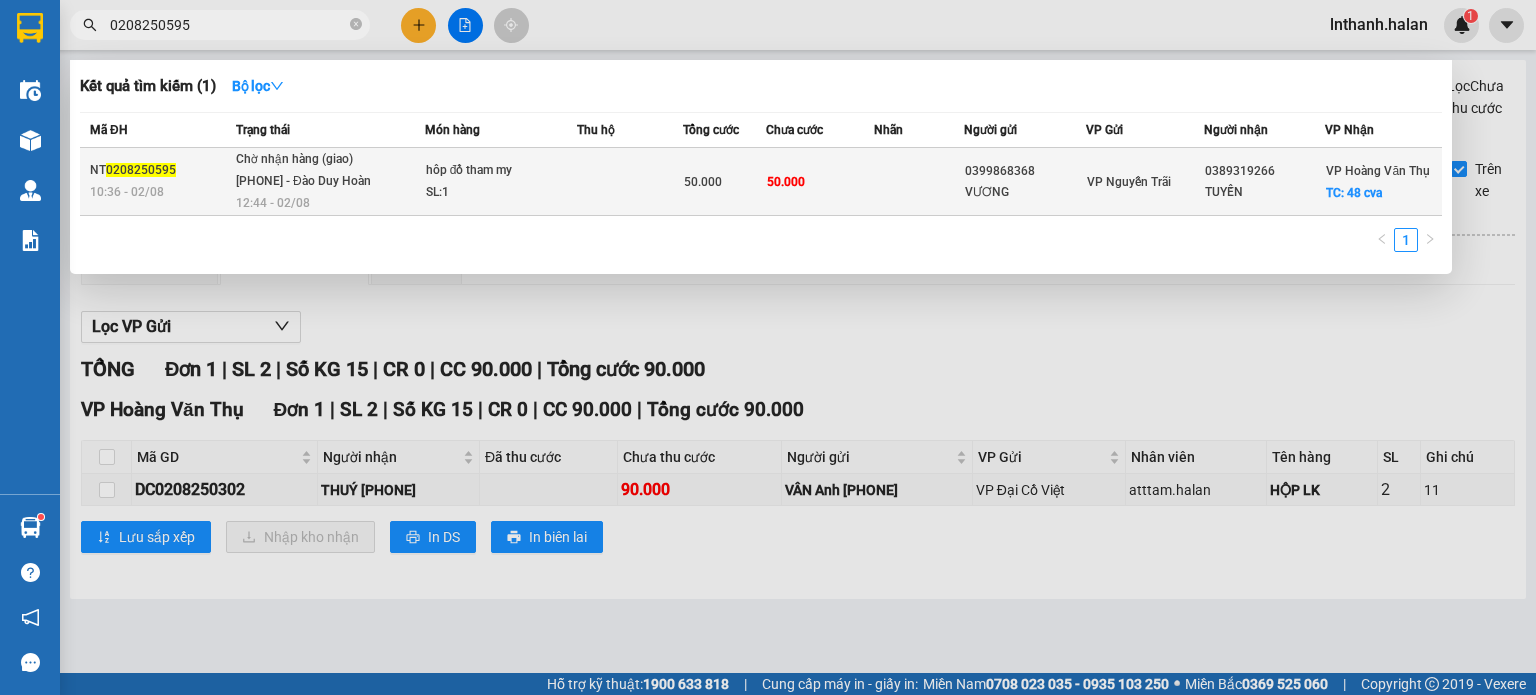 type on "0208250595" 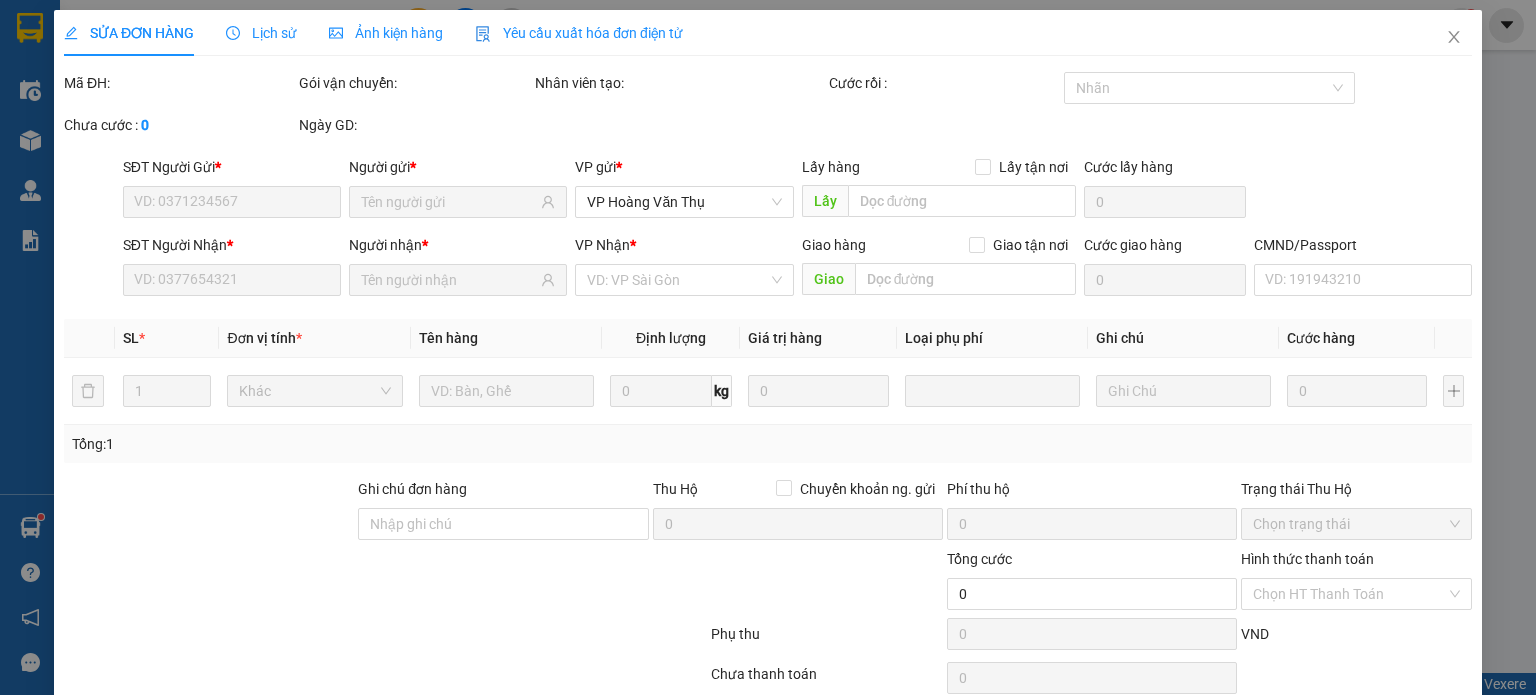 type on "0399868368" 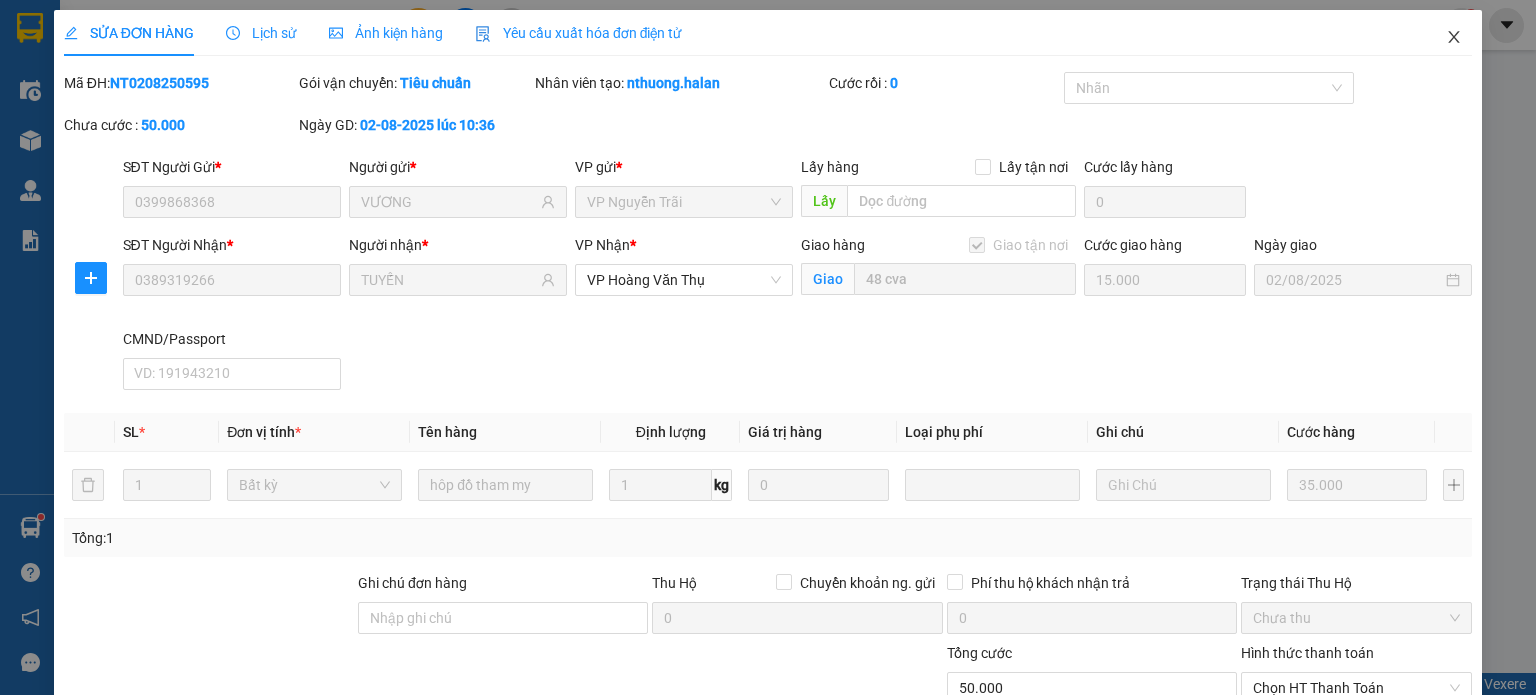 click at bounding box center (1454, 38) 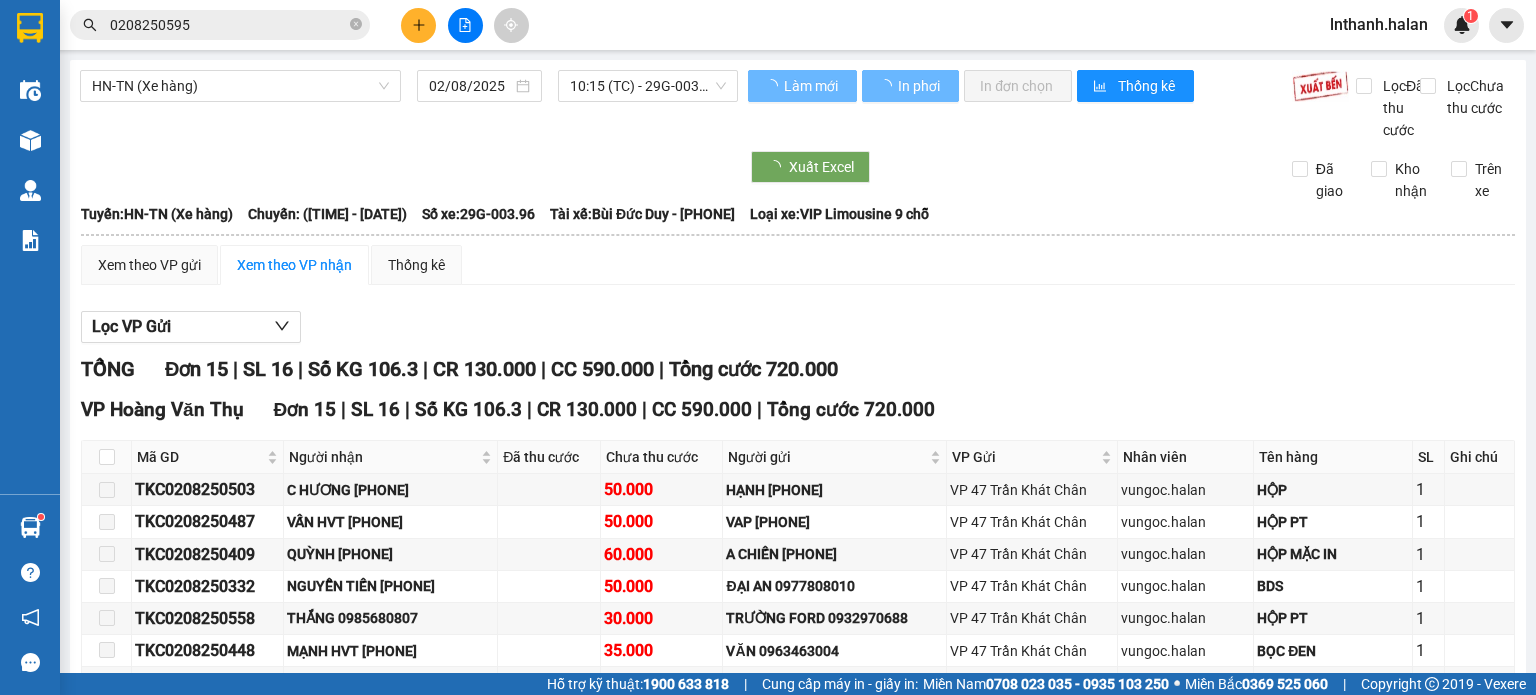 click on "0208250595" at bounding box center [228, 25] 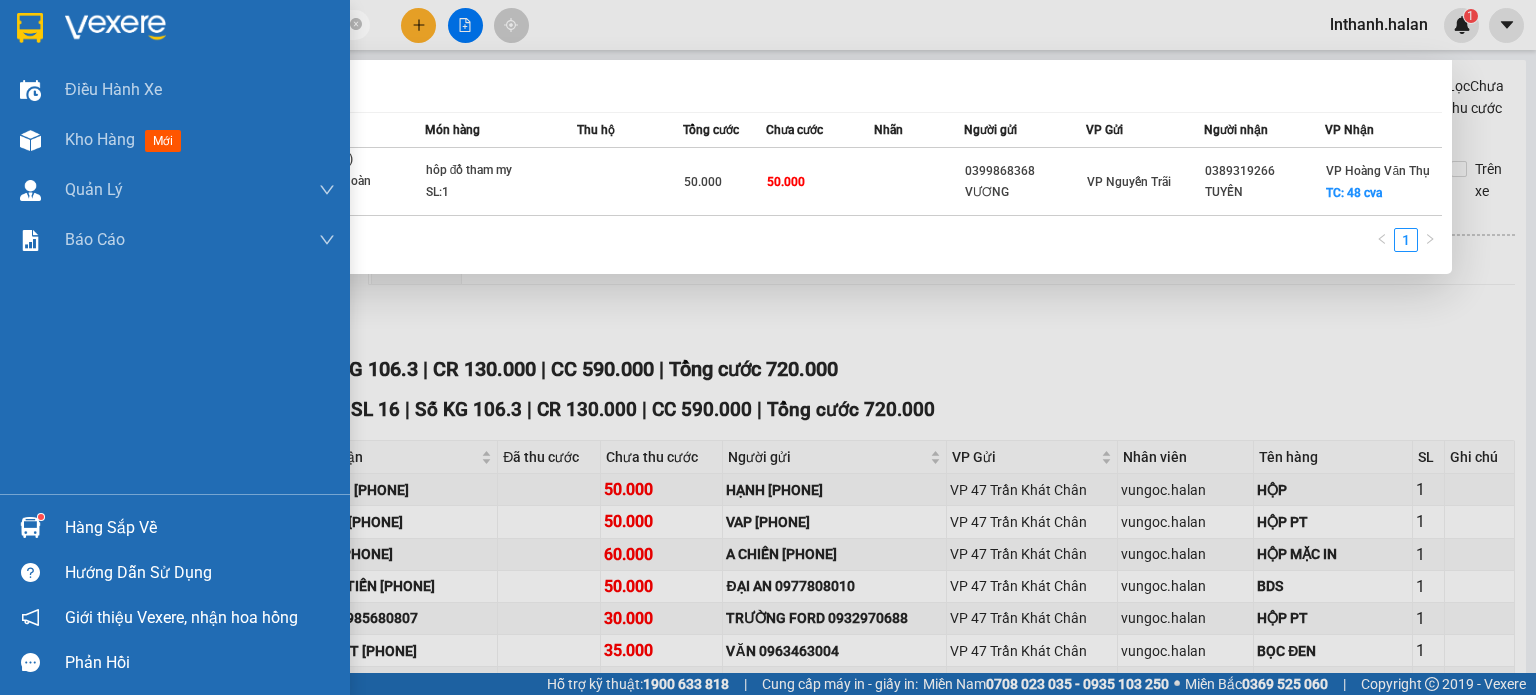 click on "Hàng sắp về" at bounding box center [175, 527] 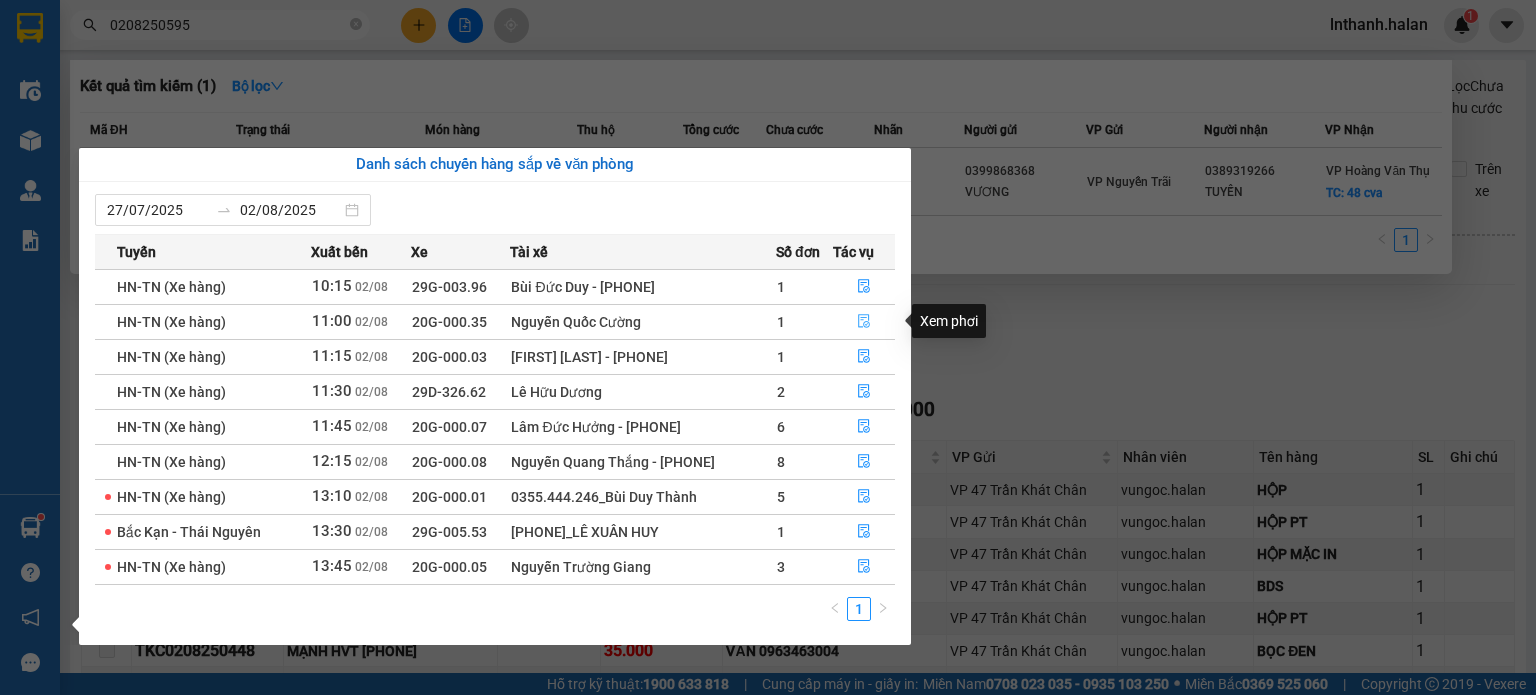click at bounding box center [864, 322] 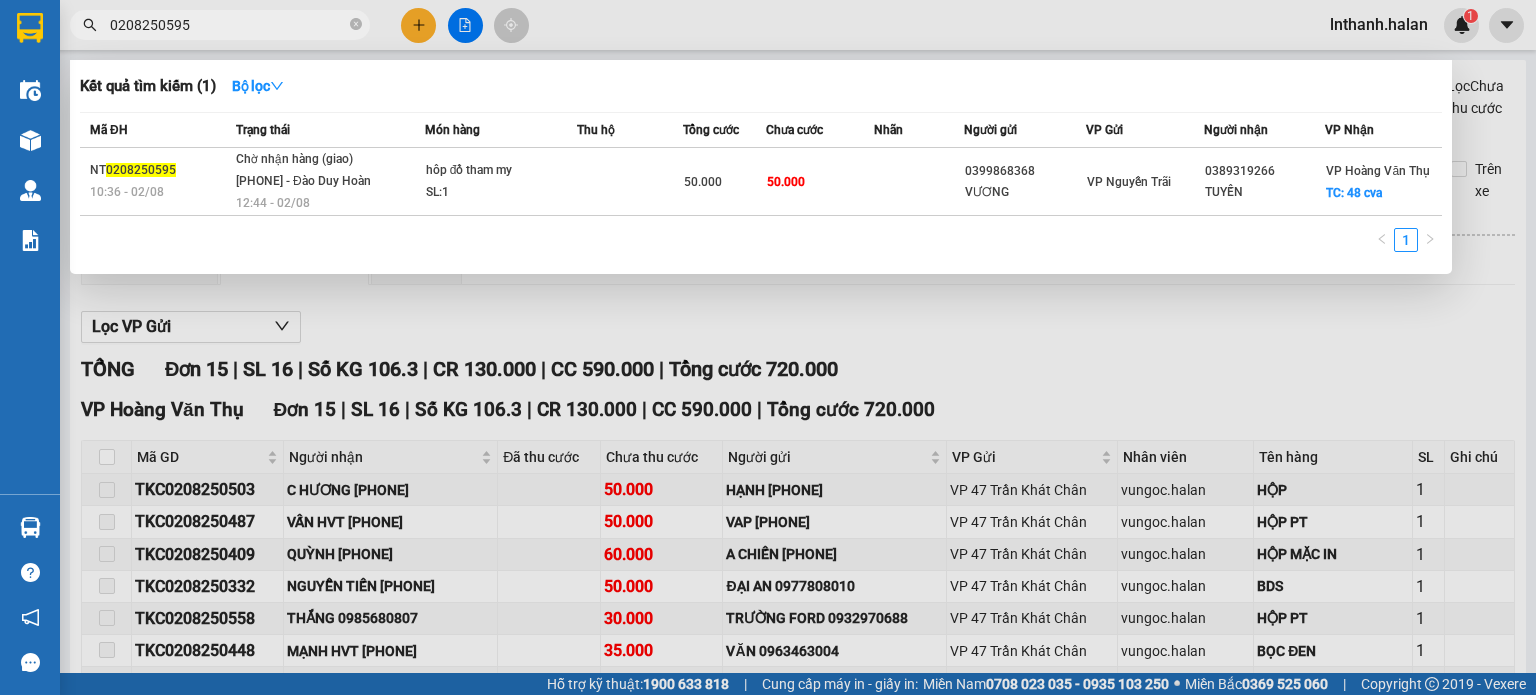 click at bounding box center (768, 347) 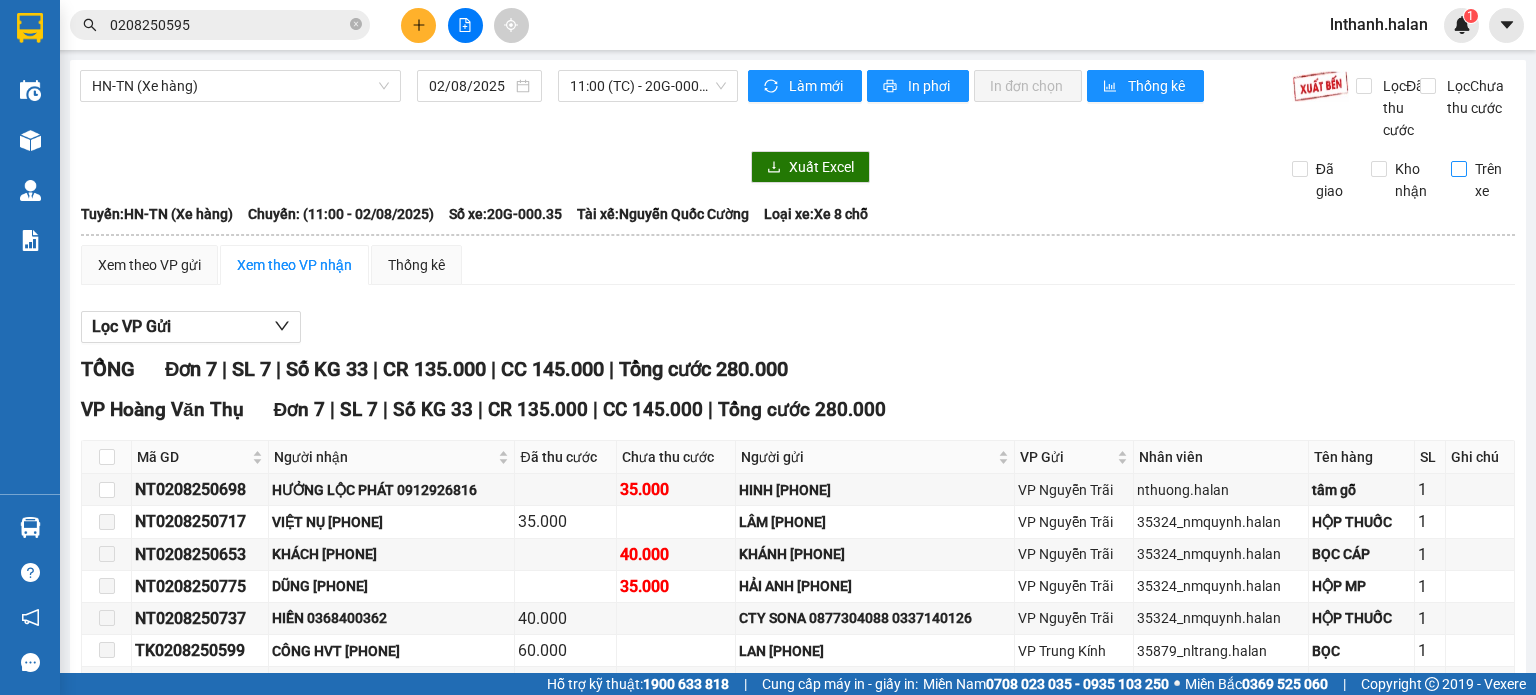 click on "Trên xe" at bounding box center (1491, 180) 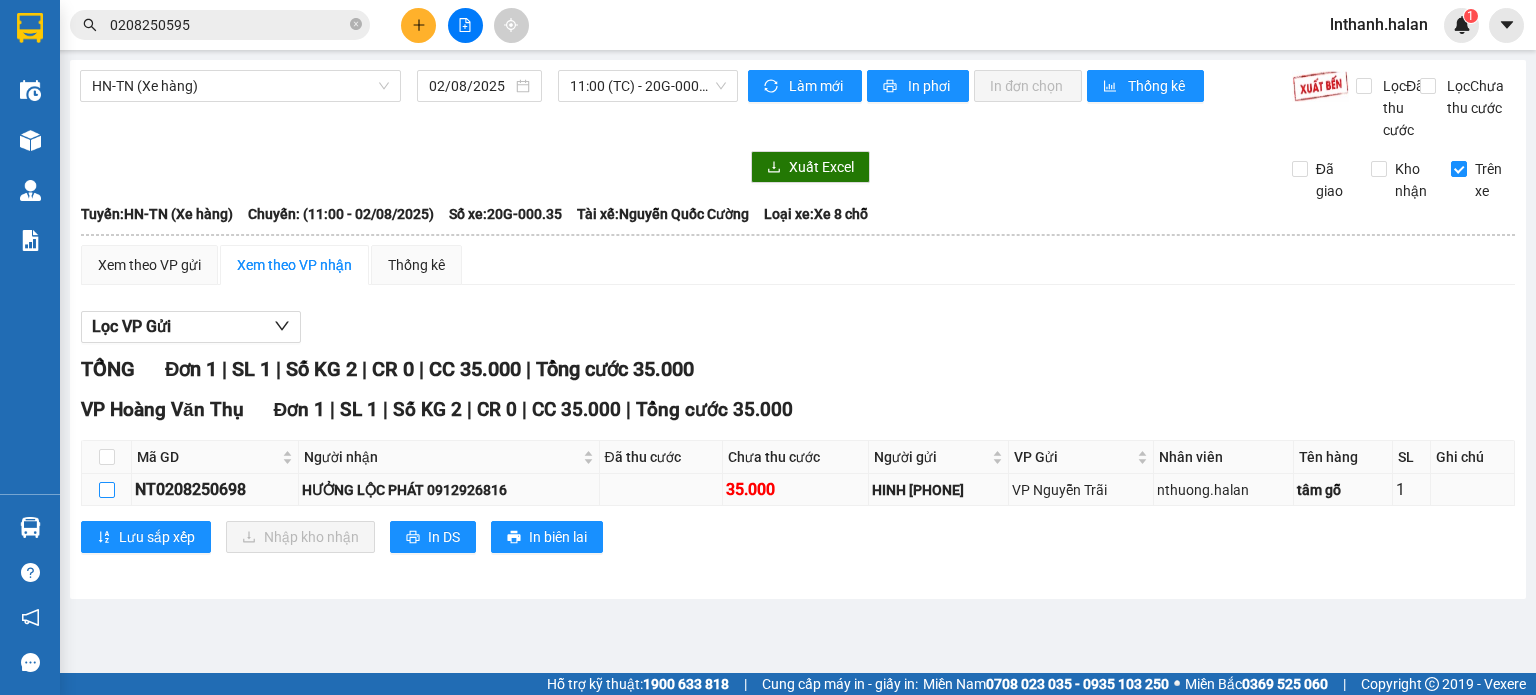 click at bounding box center (107, 490) 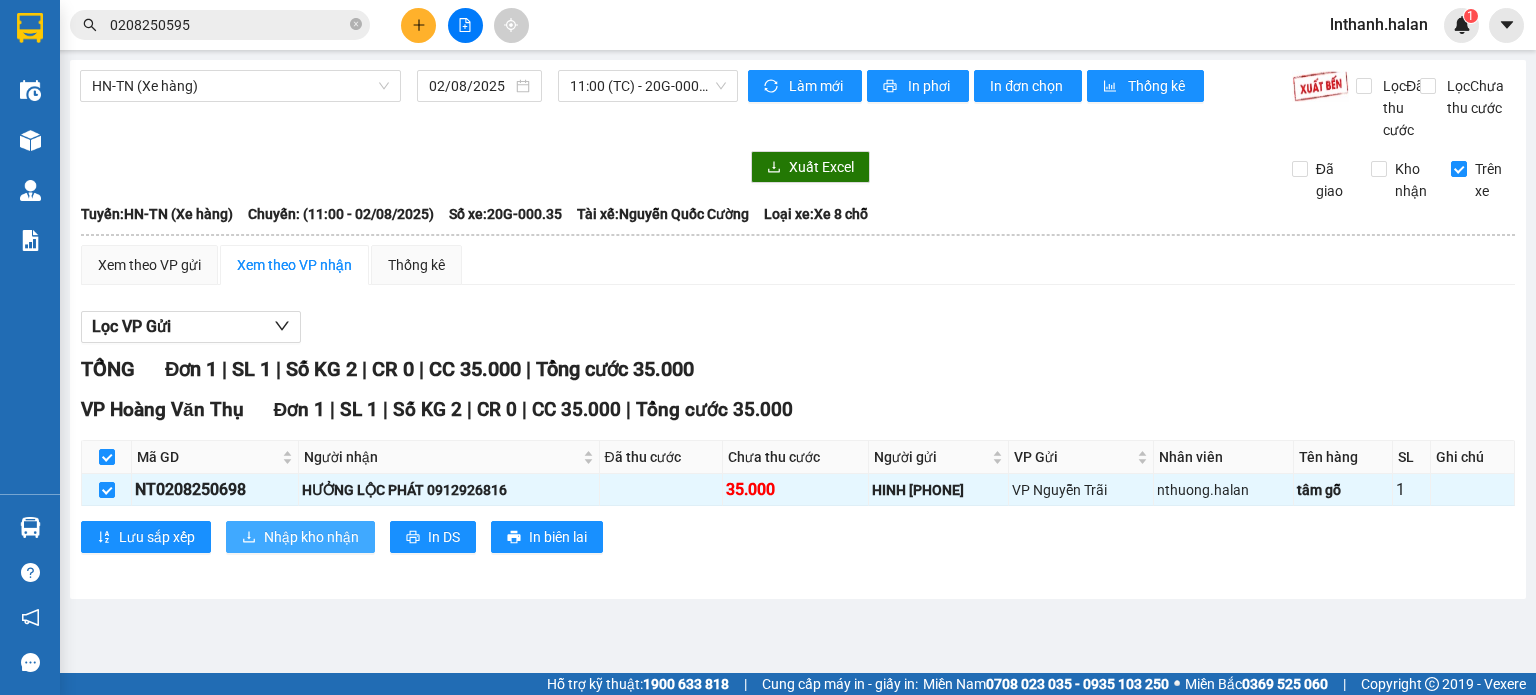 click on "Nhập kho nhận" at bounding box center [300, 537] 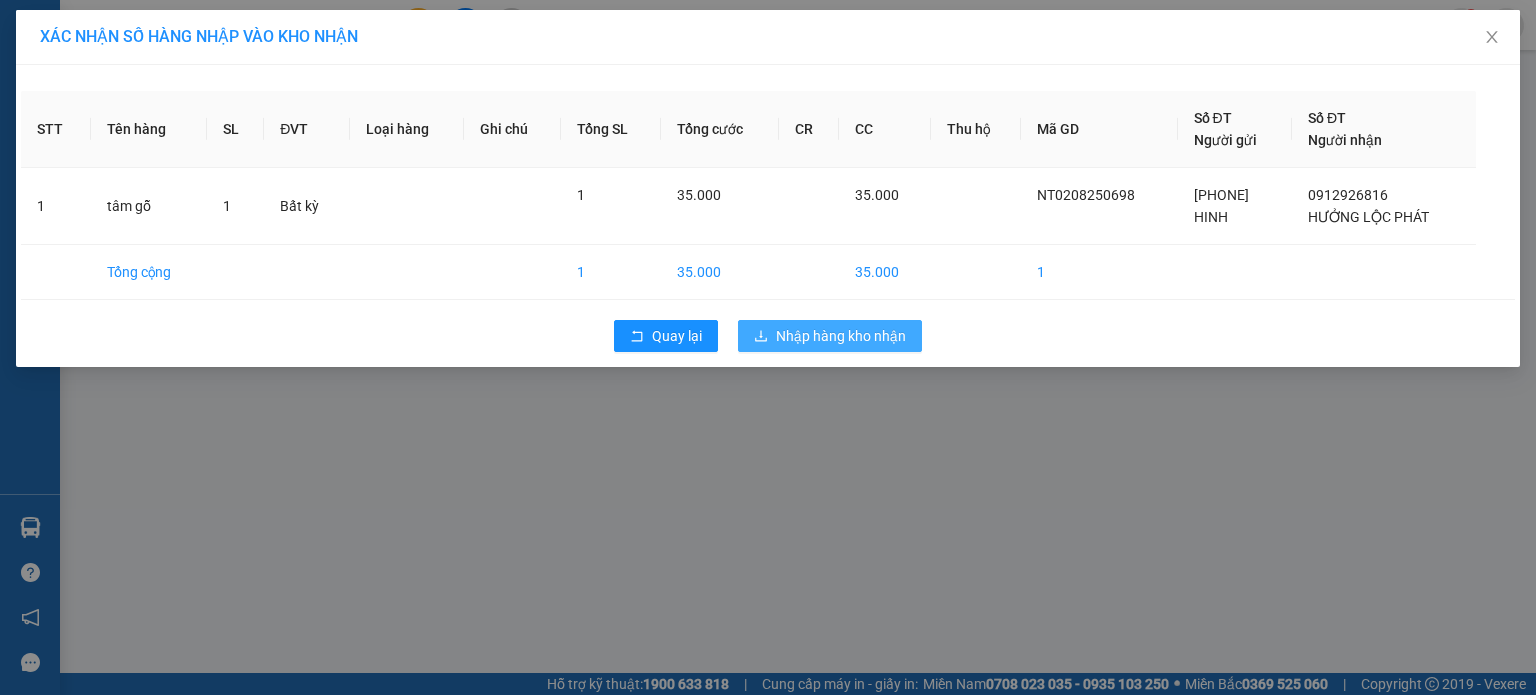 click on "Nhập hàng kho nhận" at bounding box center [841, 336] 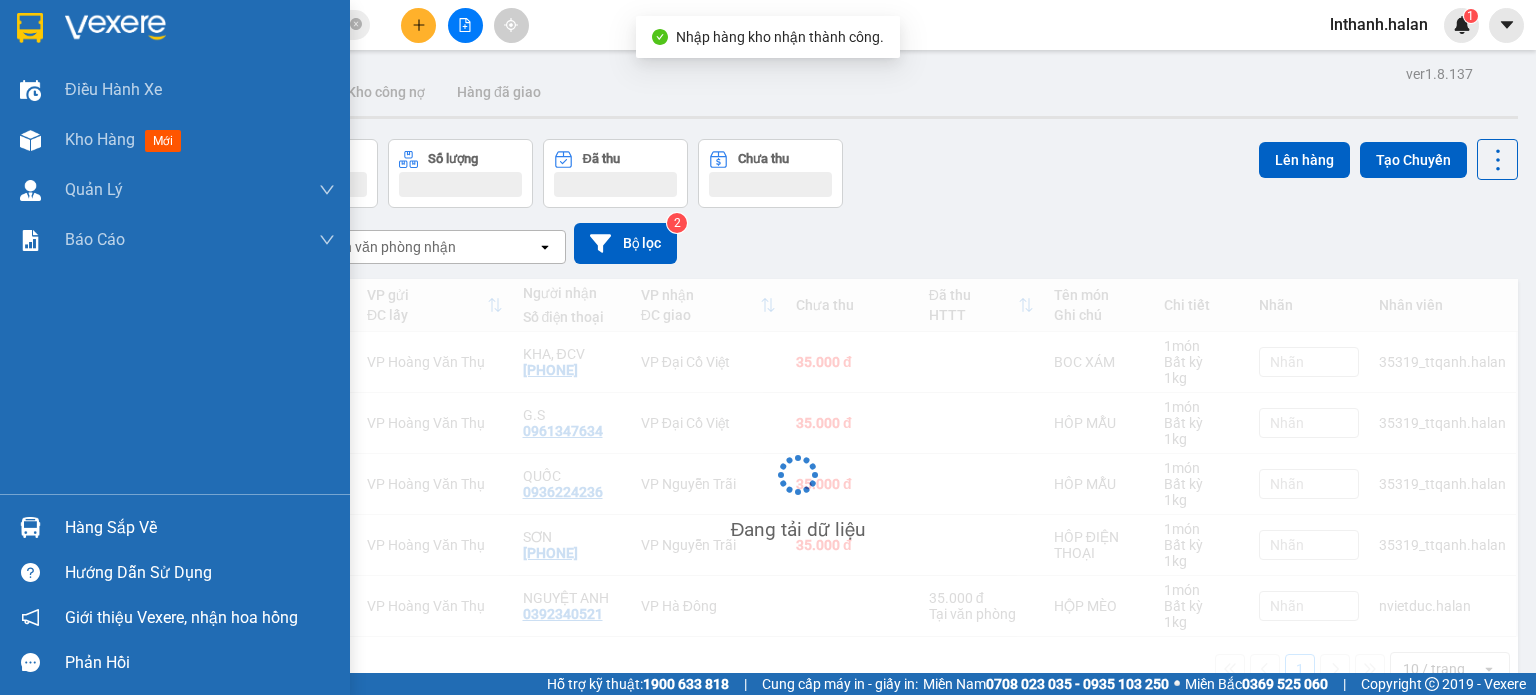 click at bounding box center (30, 527) 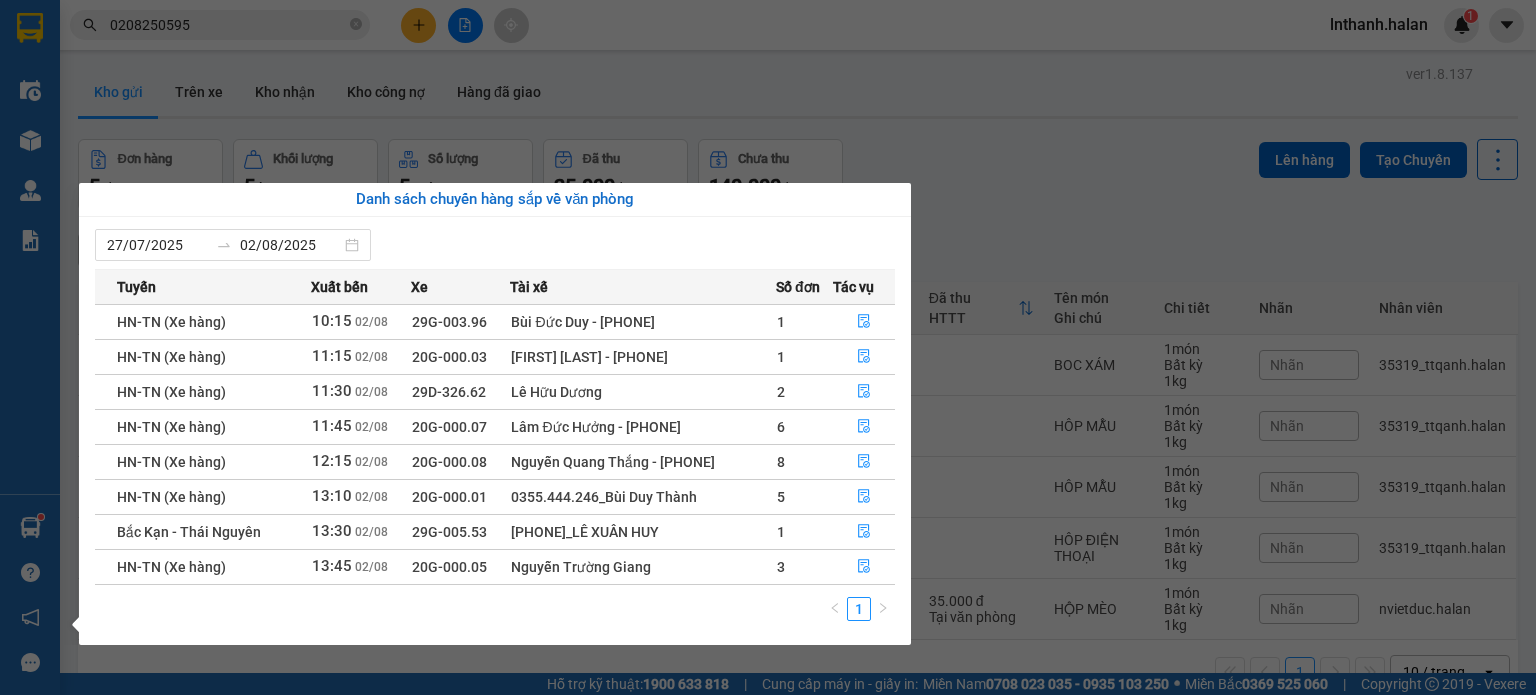 click on "Kết quả tìm kiếm ( 1 )  Bộ lọc  Mã ĐH Trạng thái Món hàng Thu hộ Tổng cước Chưa cước Nhãn Người gửi VP Gửi Người nhận VP Nhận NT 0208250595 10:36 - 02/08 Chờ nhận hàng (giao) [PHONE]- Đào Duy Hoàn 12:44 - 02/08 hôp đồ tham my SL:  1 50.000 50.000 [PHONE] VƯƠNG  VP Nguyễn Trãi [PHONE] TUYẾN VP Hoàng Văn Thụ TC: 48 cva 1 0208250595 lnthanh.halan 1     Điều hành xe     Kho hàng mới     Quản Lý Quản lý chuyến Quản lý kiểm kho     Báo cáo 12. Thống kê đơn đối tác 2. Doanh thu thực tế theo từng văn phòng 4. Thống kê đơn hàng theo văn phòng Hàng sắp về Hướng dẫn sử dụng Giới thiệu Vexere, nhận hoa hồng Phản hồi Phần mềm hỗ trợ bạn tốt chứ? ver  1.8.137 Kho gửi Trên xe Kho nhận Kho công nợ Hàng đã giao Đơn hàng 5 đơn Khối lượng 5 kg Số lượng 5 món Đã thu 35.000  đ Chưa thu 140.000  đ Lên hàng Tạo Chuyến open 2 Mã GD" at bounding box center [768, 347] 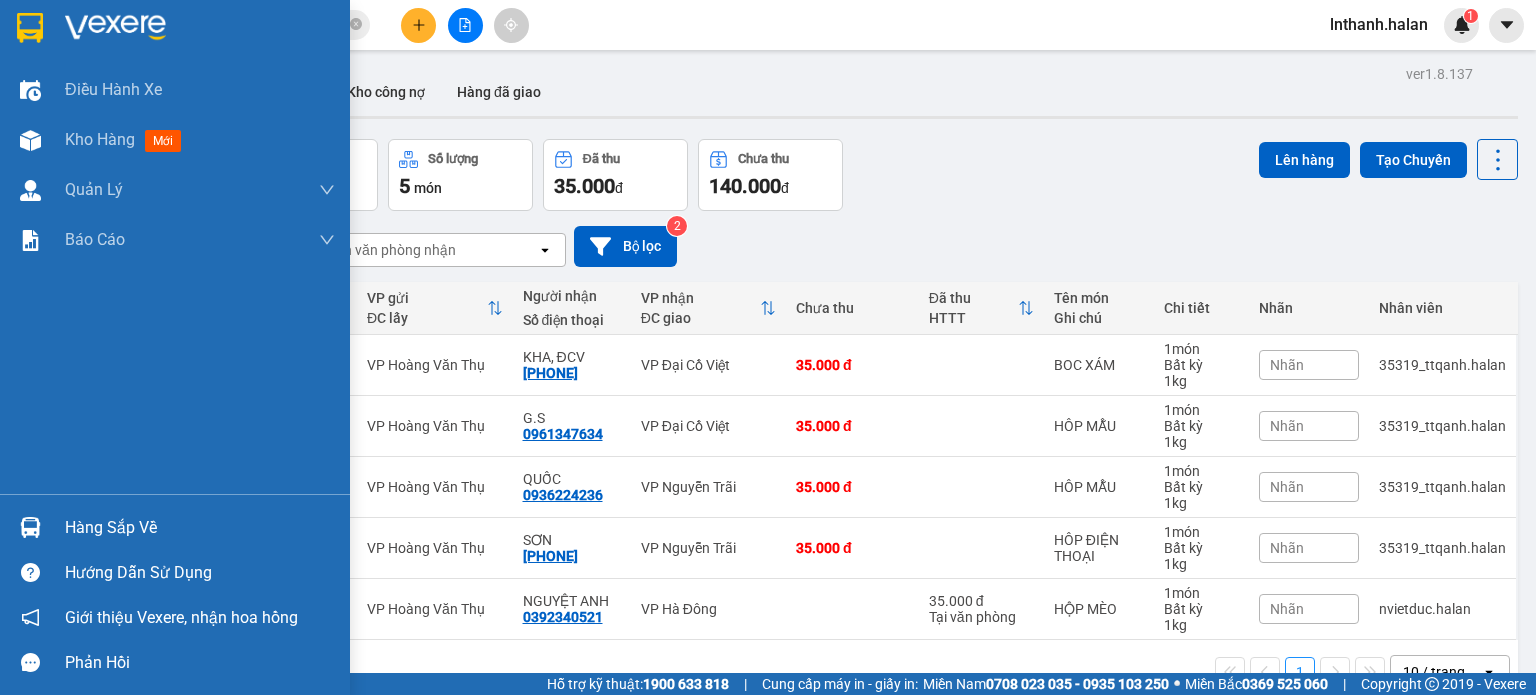 click at bounding box center (30, 527) 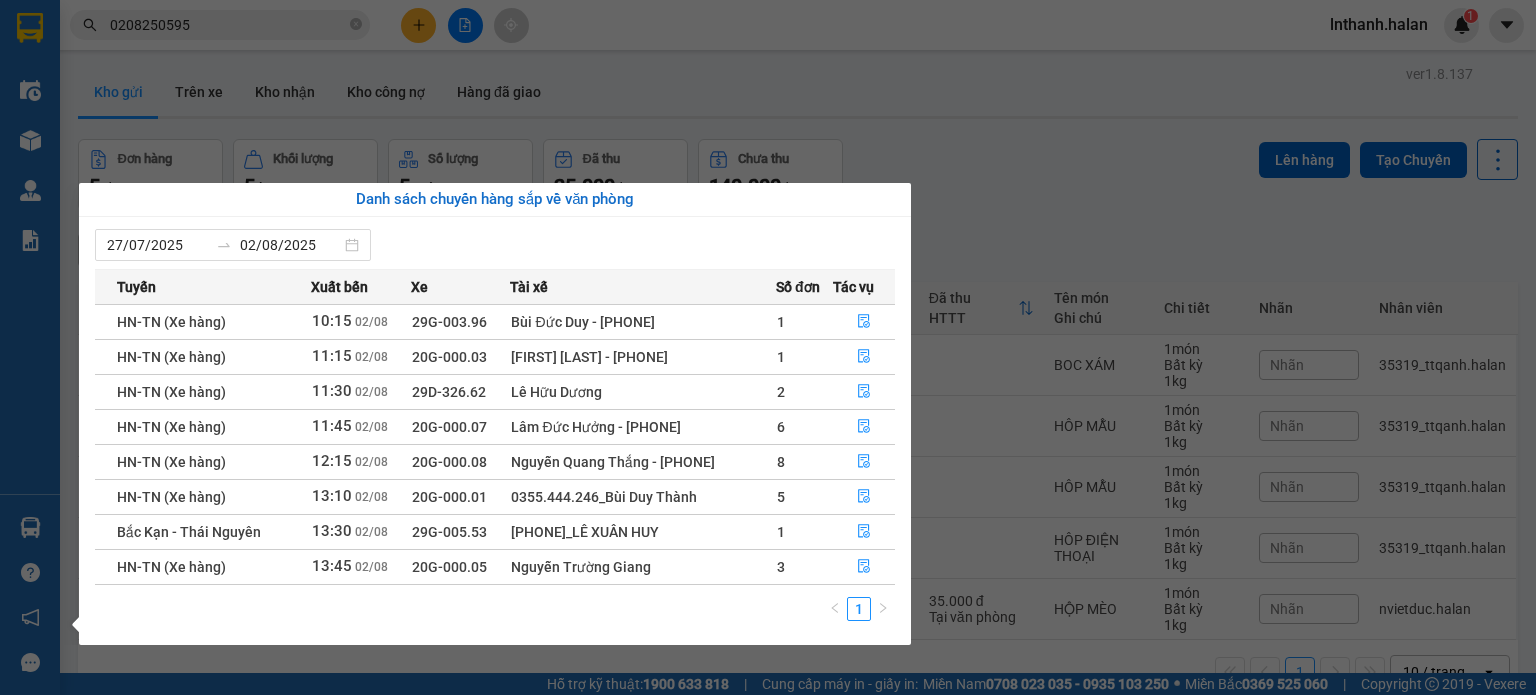 click on "Kết quả tìm kiếm ( 1 )  Bộ lọc  Mã ĐH Trạng thái Món hàng Thu hộ Tổng cước Chưa cước Nhãn Người gửi VP Gửi Người nhận VP Nhận NT 0208250595 10:36 - 02/08 Chờ nhận hàng (giao) [PHONE]- Đào Duy Hoàn 12:44 - 02/08 hôp đồ tham my SL:  1 50.000 50.000 [PHONE] VƯƠNG  VP Nguyễn Trãi [PHONE] TUYẾN VP Hoàng Văn Thụ TC: 48 cva 1 0208250595 lnthanh.halan 1     Điều hành xe     Kho hàng mới     Quản Lý Quản lý chuyến Quản lý kiểm kho     Báo cáo 12. Thống kê đơn đối tác 2. Doanh thu thực tế theo từng văn phòng 4. Thống kê đơn hàng theo văn phòng Hàng sắp về Hướng dẫn sử dụng Giới thiệu Vexere, nhận hoa hồng Phản hồi Phần mềm hỗ trợ bạn tốt chứ? ver  1.8.137 Kho gửi Trên xe Kho nhận Kho công nợ Hàng đã giao Đơn hàng 5 đơn Khối lượng 5 kg Số lượng 5 món Đã thu 35.000  đ Chưa thu 140.000  đ Lên hàng Tạo Chuyến open 2 Mã GD" at bounding box center [768, 347] 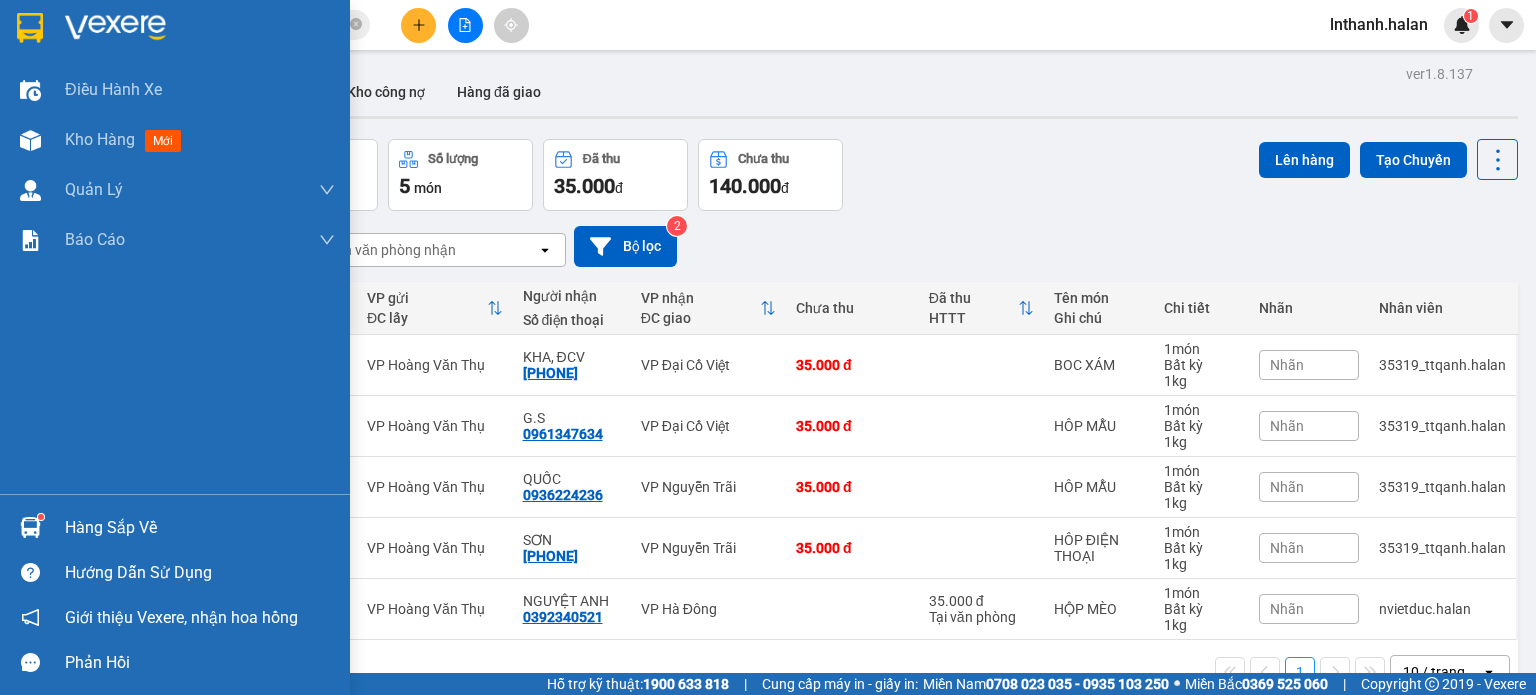 drag, startPoint x: 80, startPoint y: 527, endPoint x: 55, endPoint y: 515, distance: 27.730848 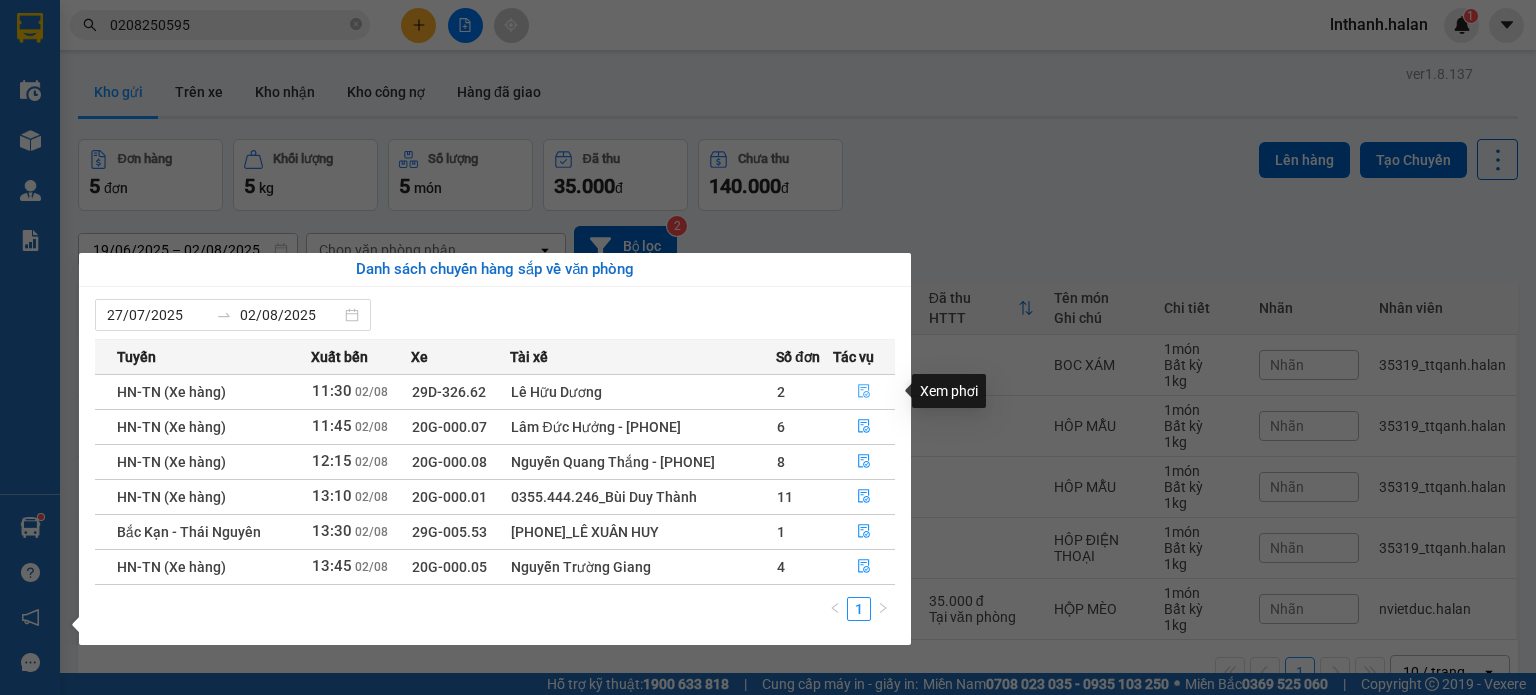 click 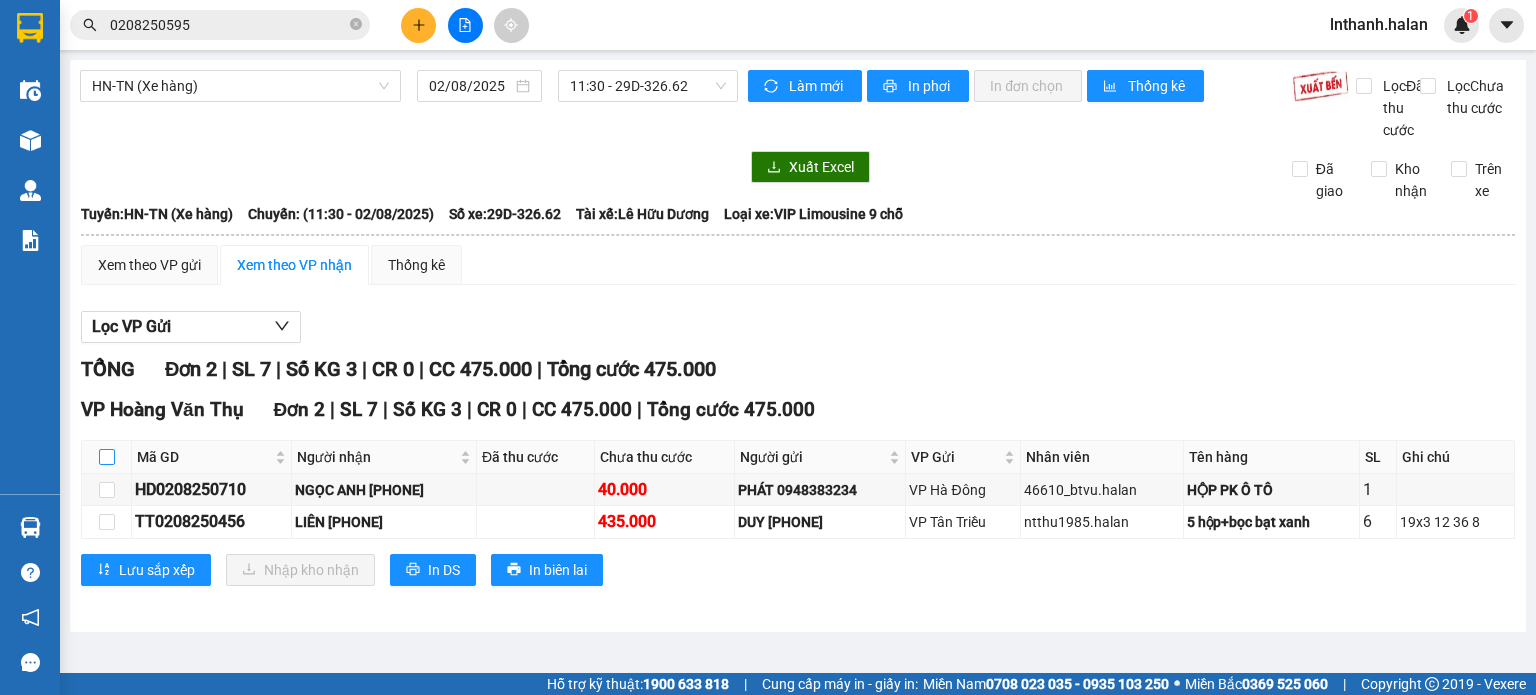 click at bounding box center [107, 457] 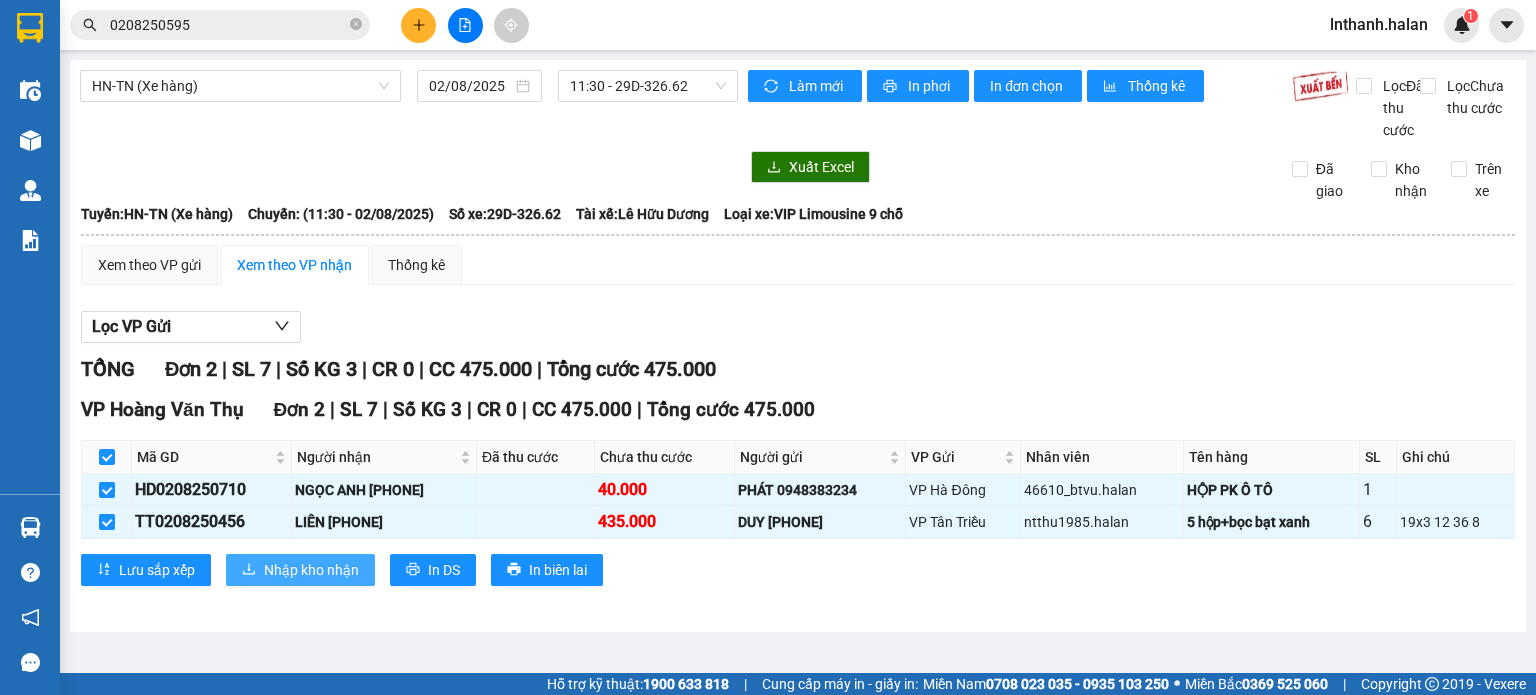 click on "Nhập kho nhận" at bounding box center [311, 570] 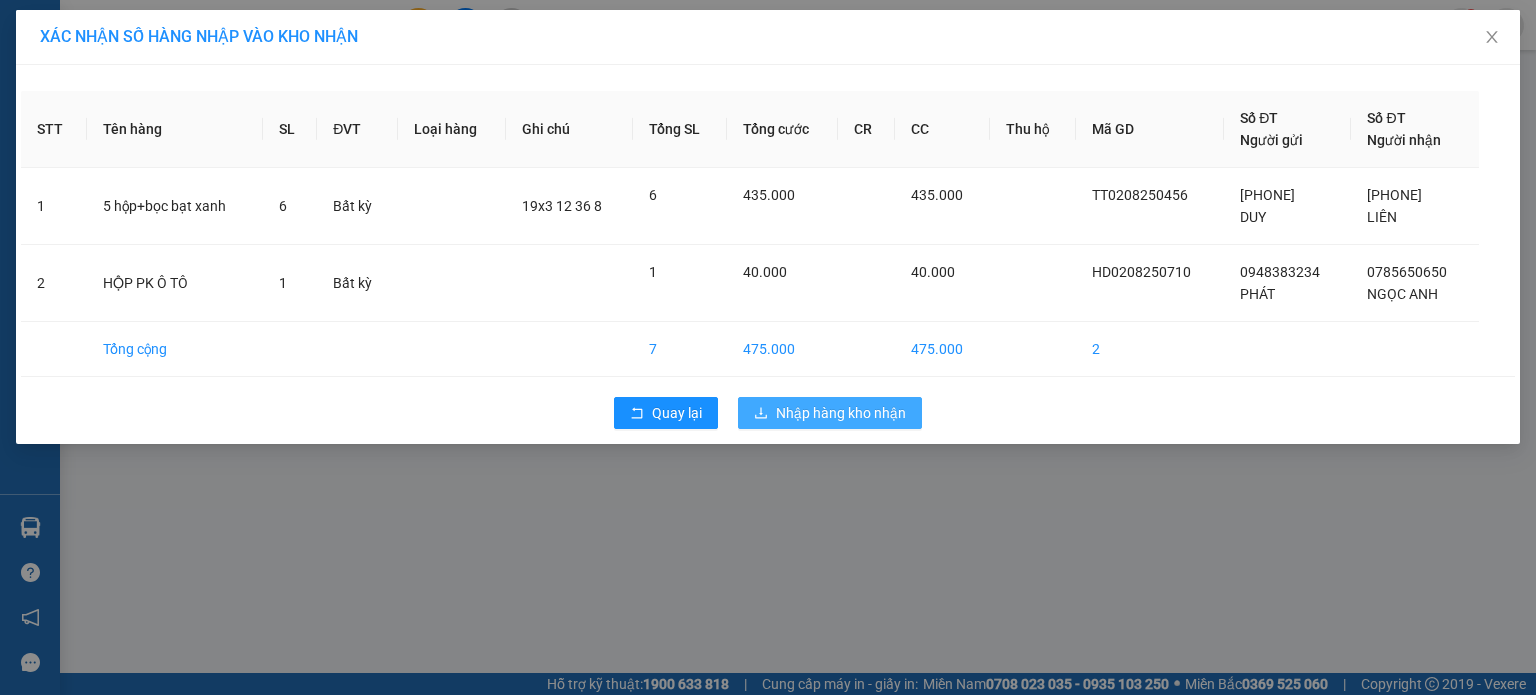 click on "Nhập hàng kho nhận" at bounding box center (841, 413) 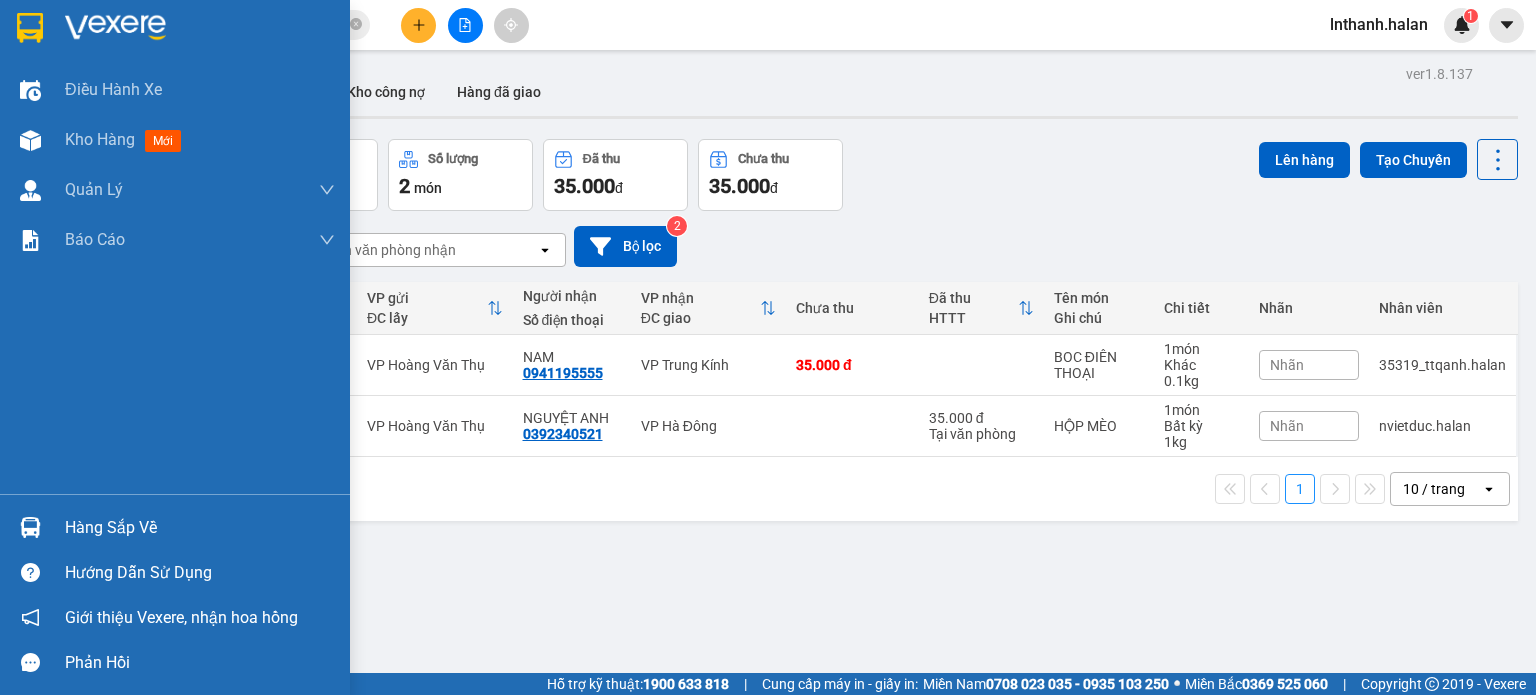 drag, startPoint x: 87, startPoint y: 531, endPoint x: 67, endPoint y: 531, distance: 20 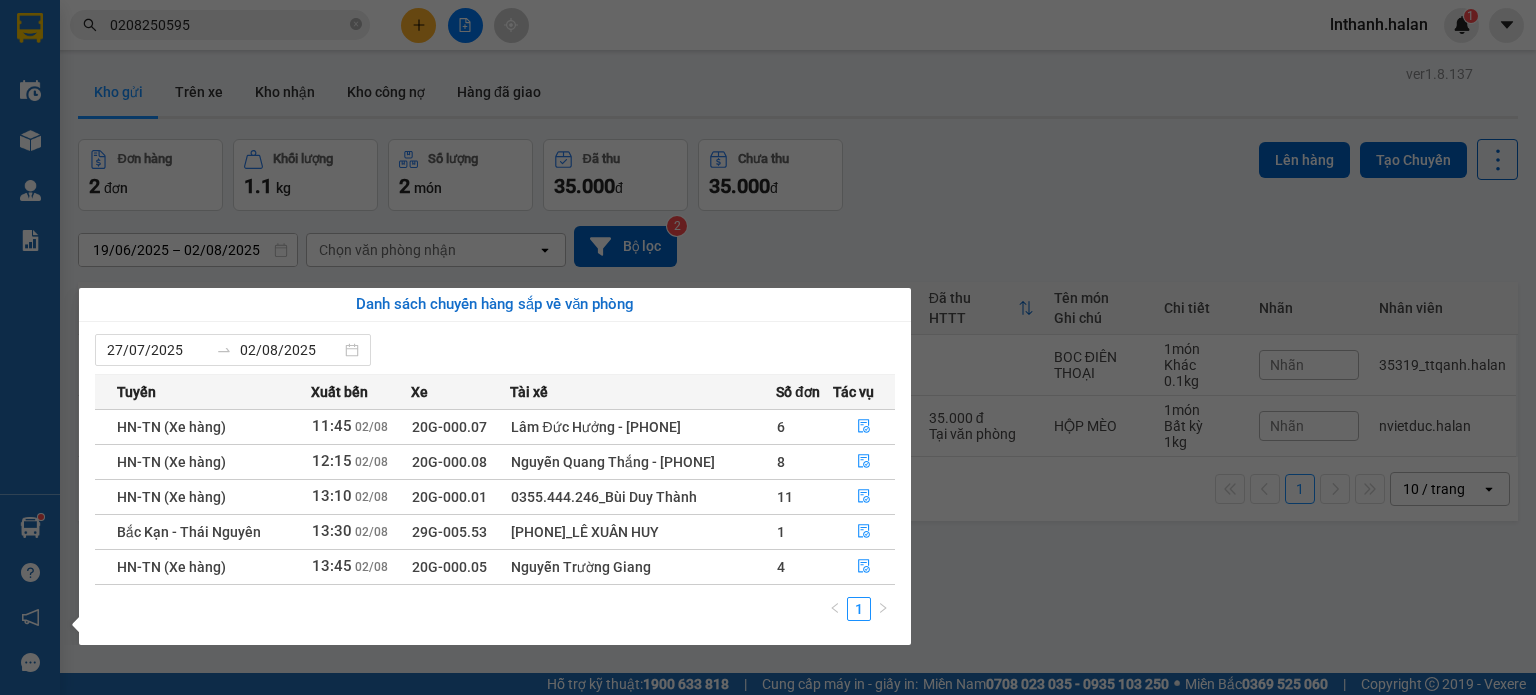 click on "Kết quả tìm kiếm ( 1 )  Bộ lọc  Mã ĐH Trạng thái Món hàng Thu hộ Tổng cước Chưa cước Nhãn Người gửi VP Gửi Người nhận VP Nhận NT 0208250595 10:36 - 02/08 Chờ nhận hàng (giao) [PHONE]- Đào Duy Hoàn 12:44 - 02/08 hôp đồ tham my SL:  1 50.000 50.000 [PHONE] VƯƠNG  VP Nguyễn Trãi [PHONE] TUYẾN VP Hoàng Văn Thụ TC: 48 cva 1 0208250595 lnthanh.halan 1     Điều hành xe     Kho hàng mới     Quản Lý Quản lý chuyến Quản lý kiểm kho     Báo cáo 12. Thống kê đơn đối tác 2. Doanh thu thực tế theo từng văn phòng 4. Thống kê đơn hàng theo văn phòng Hàng sắp về Hướng dẫn sử dụng Giới thiệu Vexere, nhận hoa hồng Phản hồi Phần mềm hỗ trợ bạn tốt chứ? ver  1.8.137 Kho gửi Trên xe Kho nhận Kho công nợ Hàng đã giao Đơn hàng 2 đơn Khối lượng 1.1 kg Số lượng 2 món Đã thu 35.000  đ Chưa thu 35.000  đ Lên hàng Tạo Chuyến open 2 Mã GD" at bounding box center [768, 347] 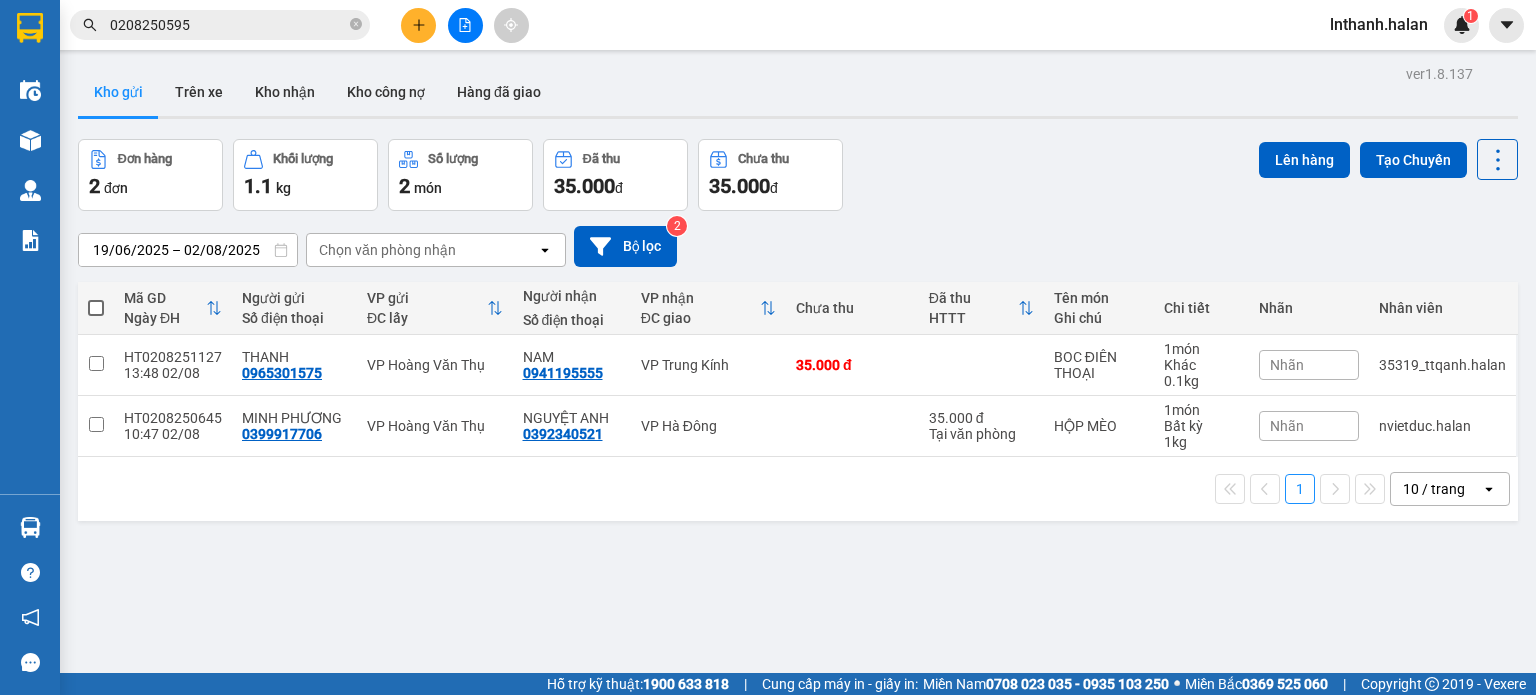 click on "0208250595" at bounding box center [228, 25] 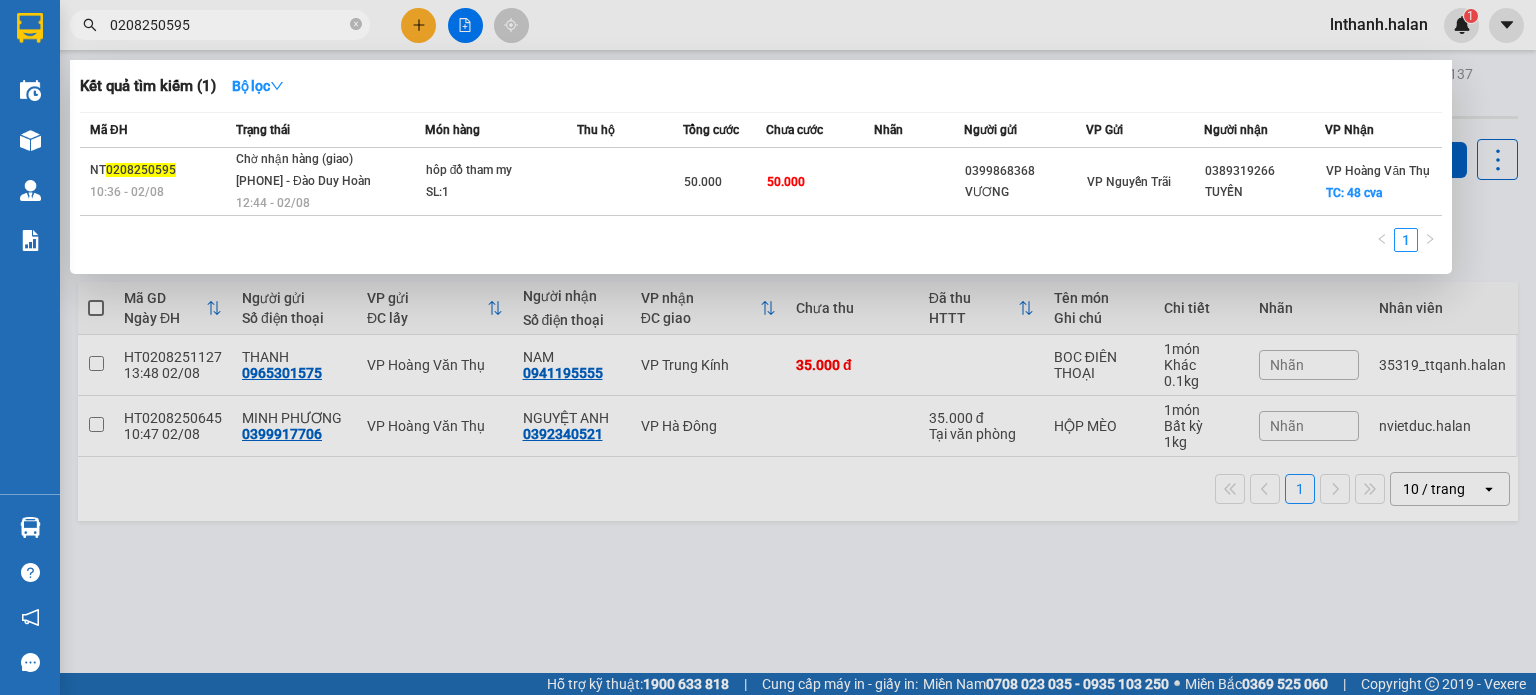 click on "0208250595" at bounding box center (228, 25) 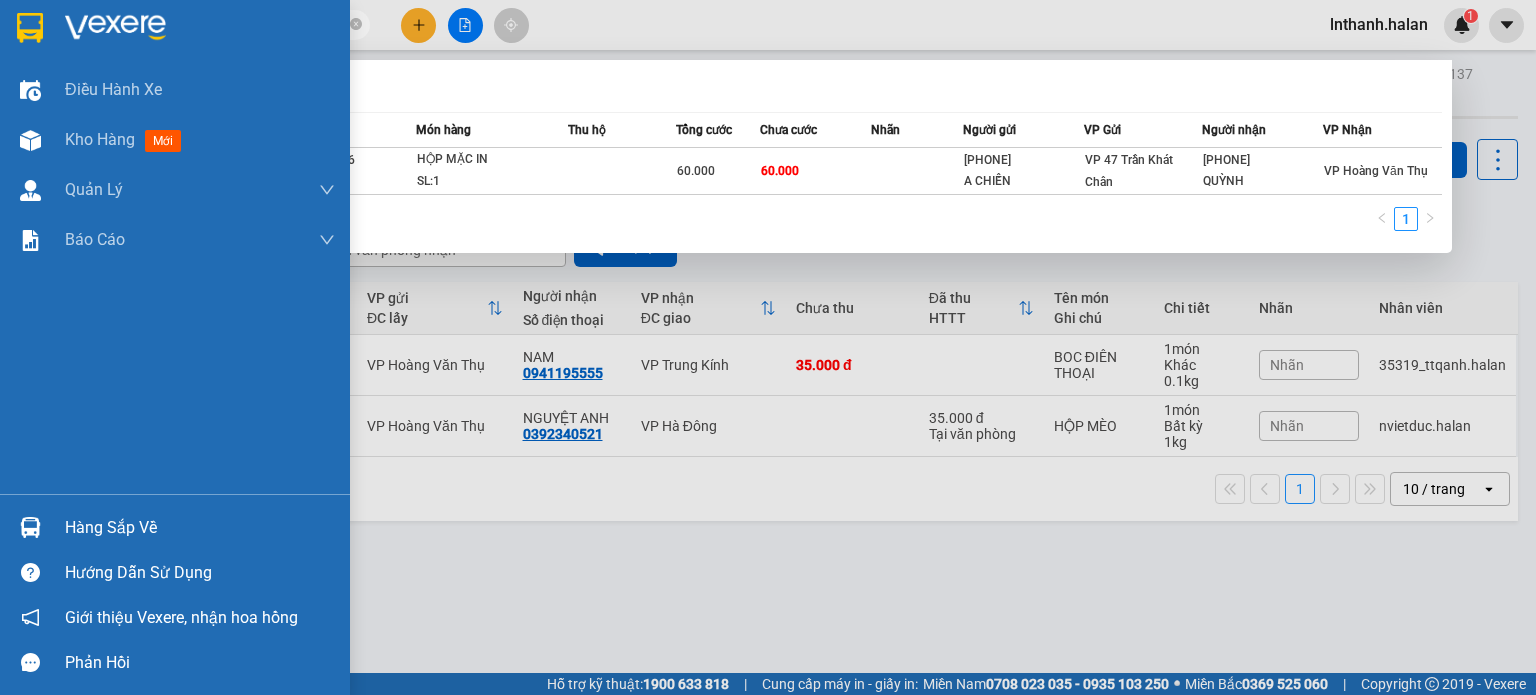 type on "0208250409" 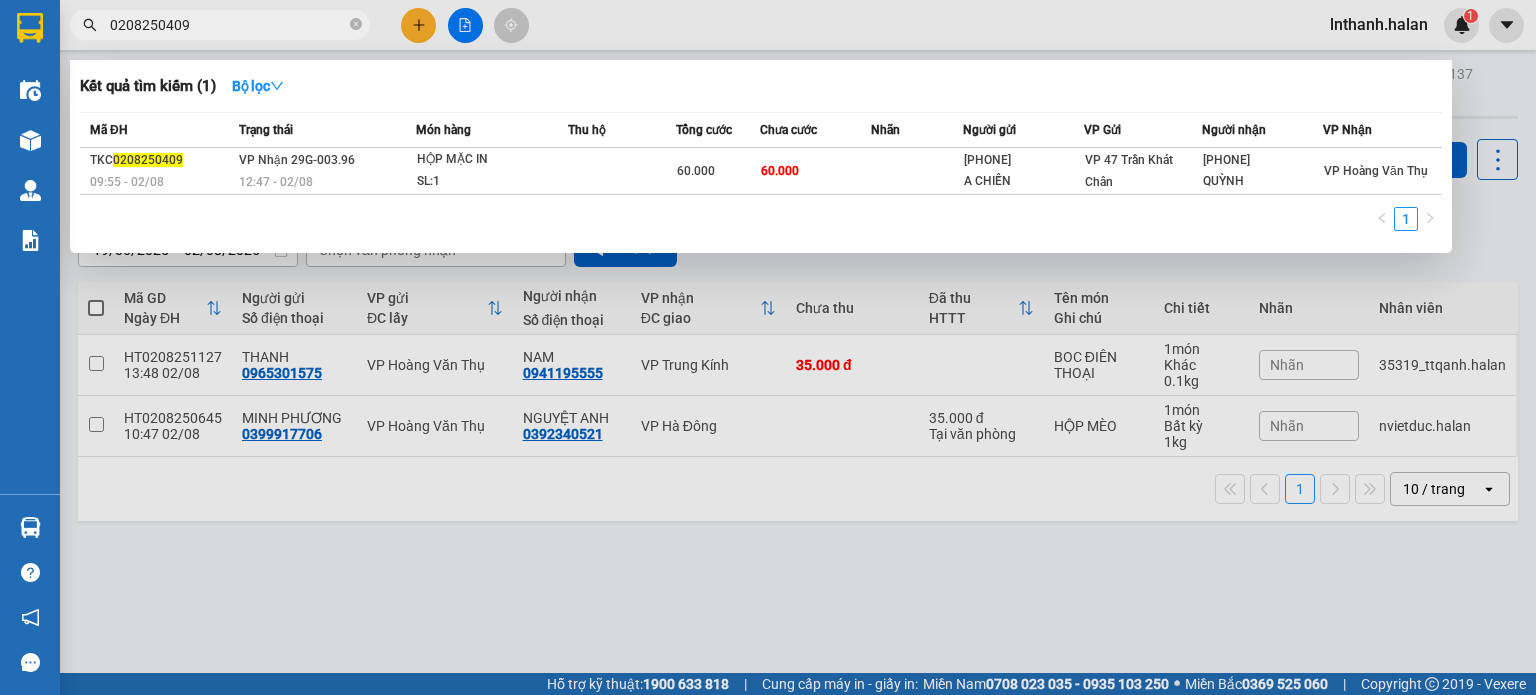click on "Kết quả tìm kiếm ( 1 )  Bộ lọc  Mã ĐH Trạng thái Món hàng Thu hộ Tổng cước Chưa cước Nhãn Người gửi VP Gửi Người nhận VP Nhận TKC 0208250409 09:55 - 02/08 VP Nhận   29G-003.96 12:47 - 02/08 HỘP MẶC IN SL:  1 60.000 60.000 [PHONE] A CHIẾN VP 47 Trần Khát Chân [PHONE] QUỲNH VP Hoàng Văn Thụ 1 0208250409 lnthanh.halan 1     Điều hành xe     Kho hàng mới     Quản Lý Quản lý chuyến Quản lý kiểm kho     Báo cáo 12. Thống kê đơn đối tác 2. Doanh thu thực tế theo từng văn phòng 4. Thống kê đơn hàng theo văn phòng Hàng sắp về Hướng dẫn sử dụng Giới thiệu Vexere, nhận hoa hồng Phản hồi Phần mềm hỗ trợ bạn tốt chứ? ver  1.8.137 Kho gửi Trên xe Kho nhận Kho công nợ Hàng đã giao Đơn hàng 2 đơn Khối lượng 1.1 kg Số lượng 2 món Đã thu 35.000  đ Chưa thu 35.000  đ Lên hàng Tạo Chuyến 19/06/2025 – 02/08/2025 Chọn văn phòng nhận" at bounding box center (768, 347) 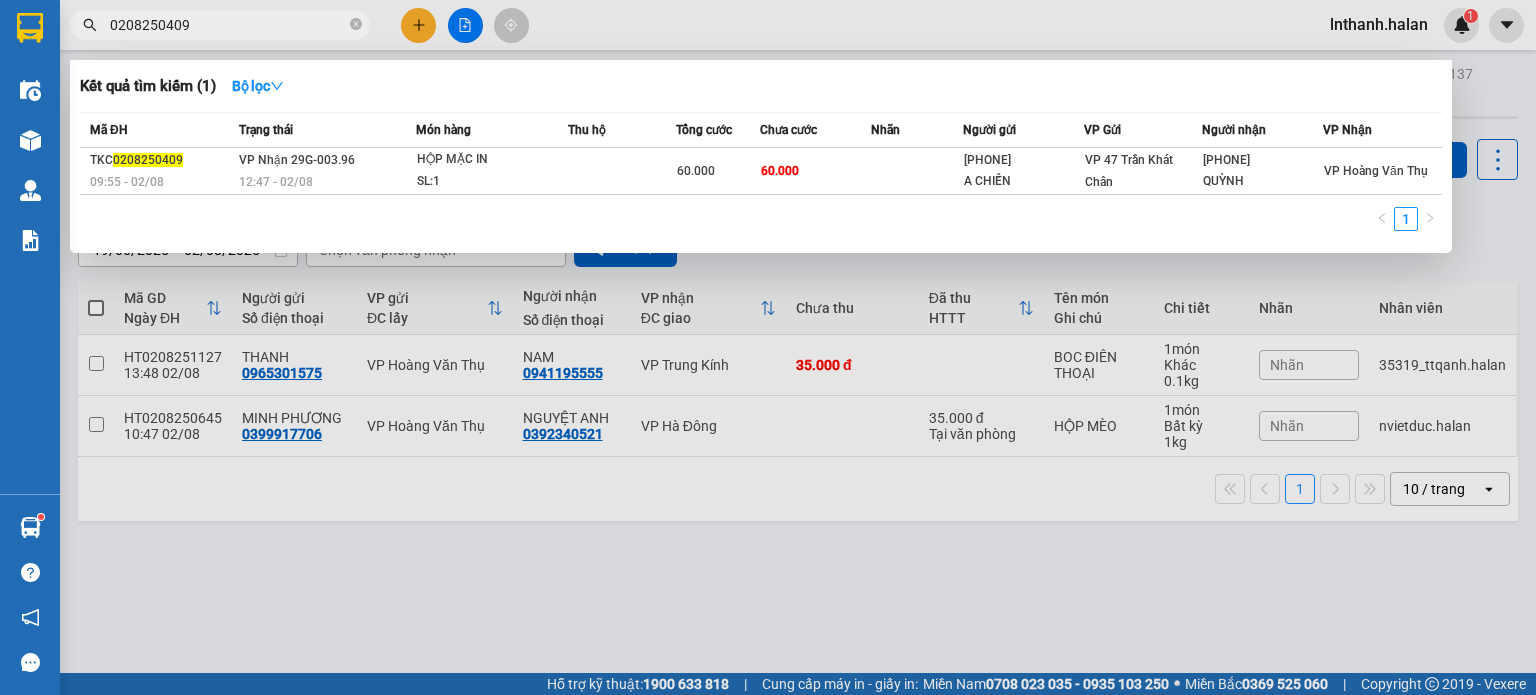drag, startPoint x: 659, startPoint y: 597, endPoint x: 646, endPoint y: 585, distance: 17.691807 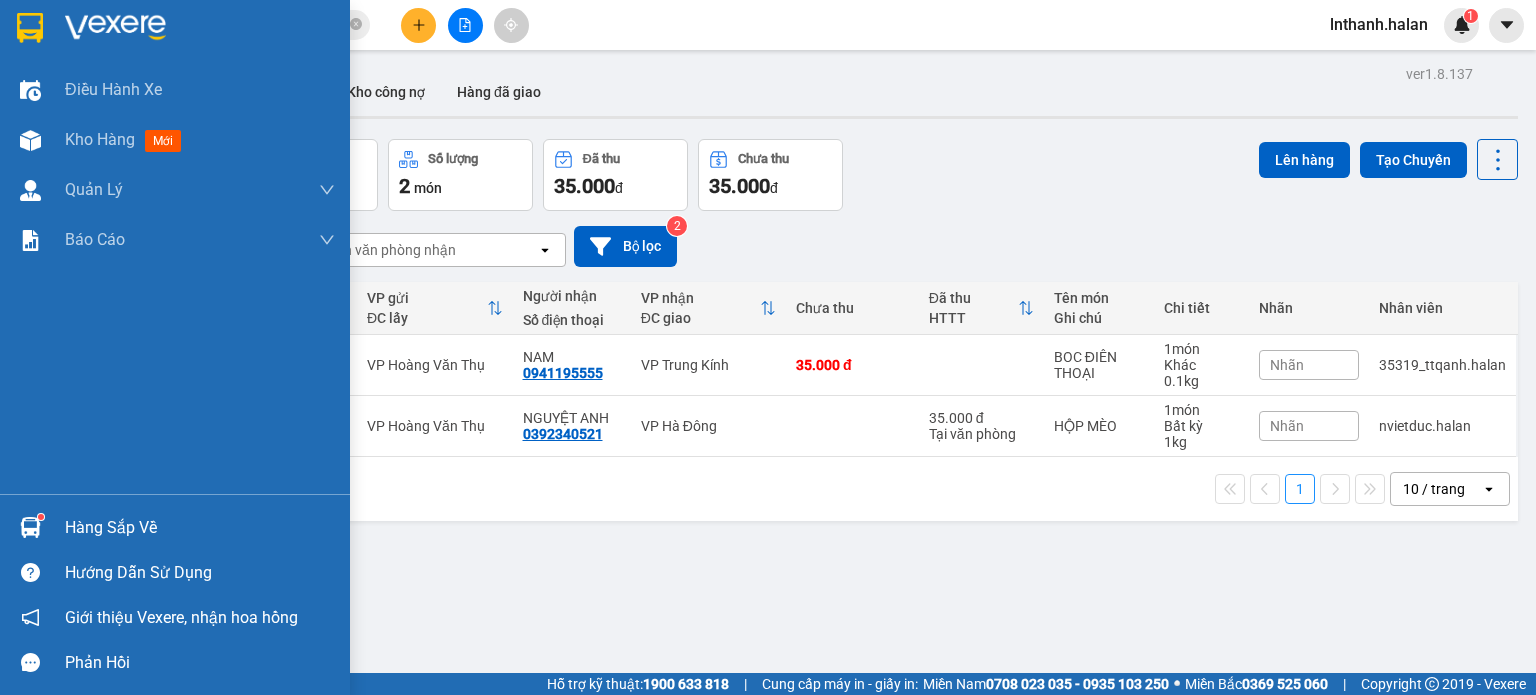 click on "Hàng sắp về" at bounding box center (200, 528) 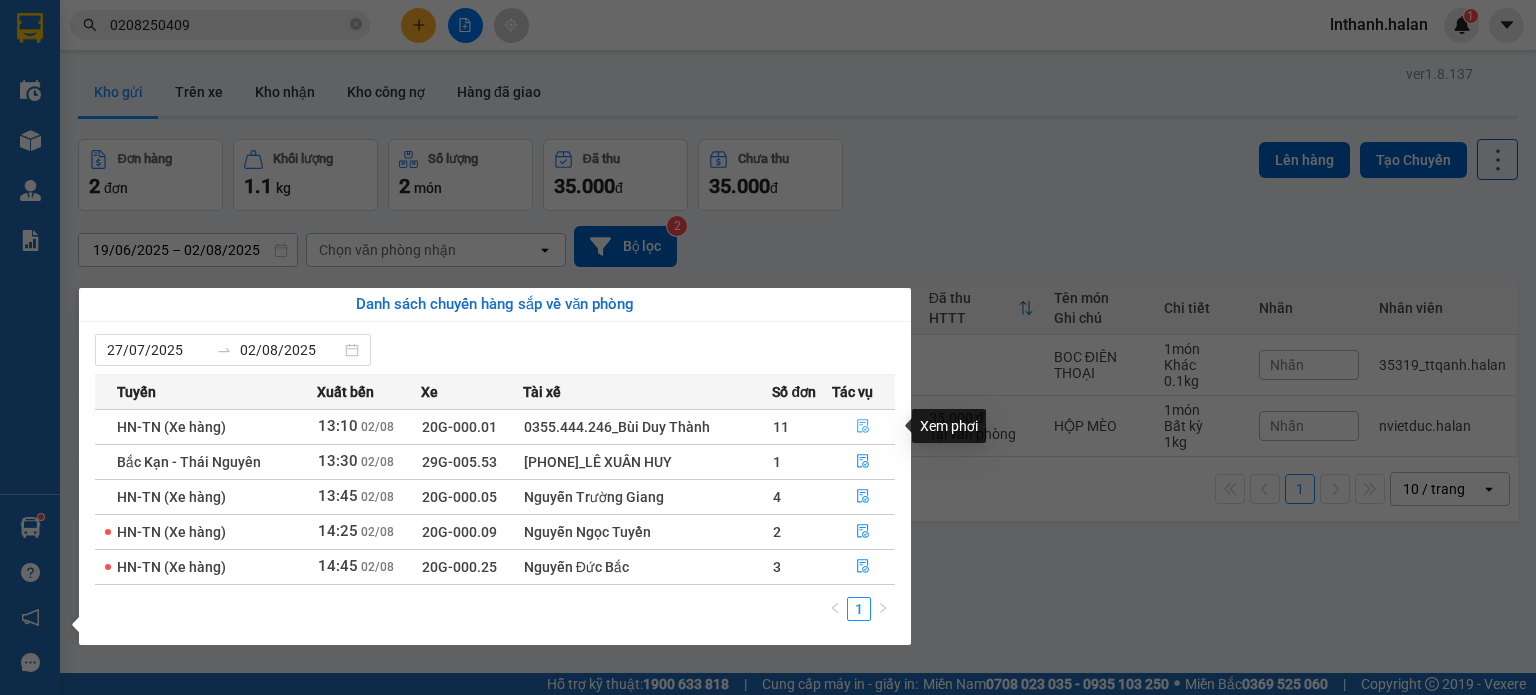 click 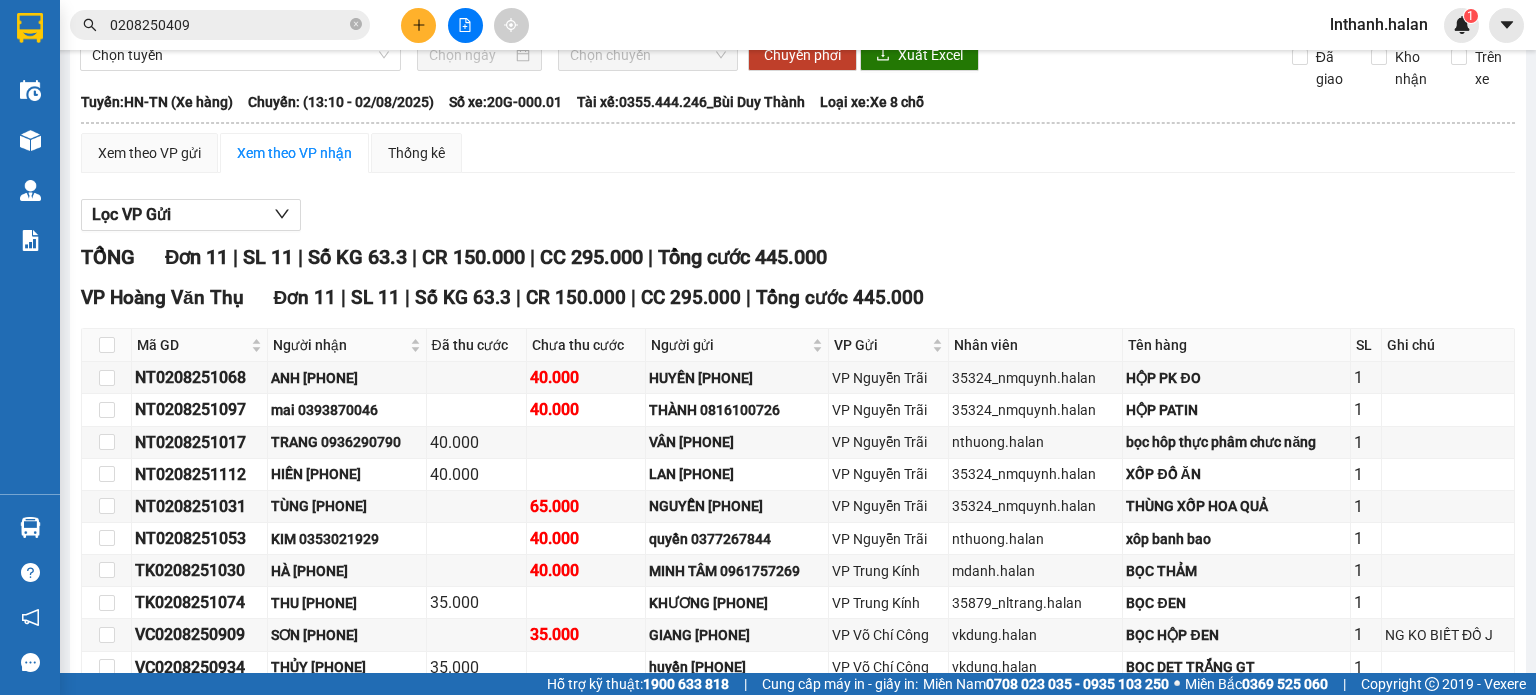 scroll, scrollTop: 276, scrollLeft: 0, axis: vertical 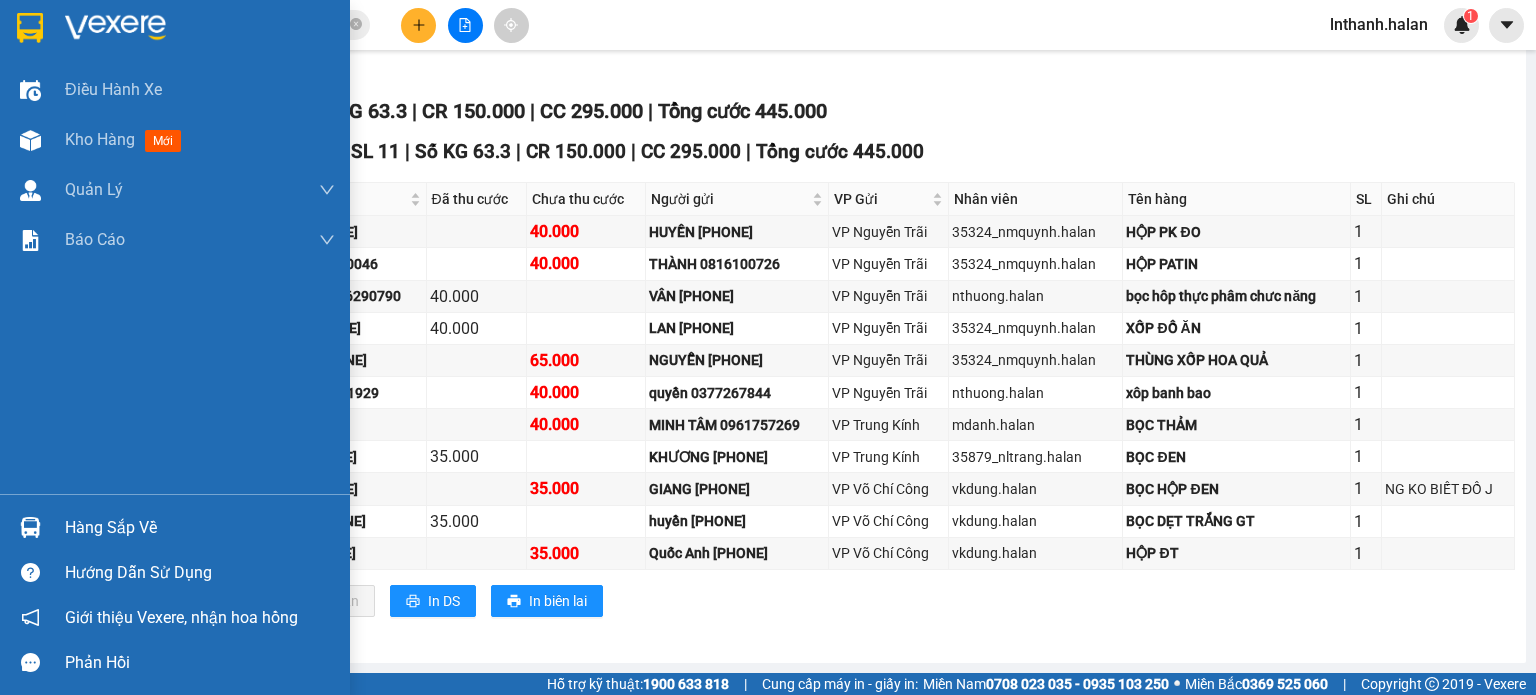 click on "Hàng sắp về" at bounding box center (200, 528) 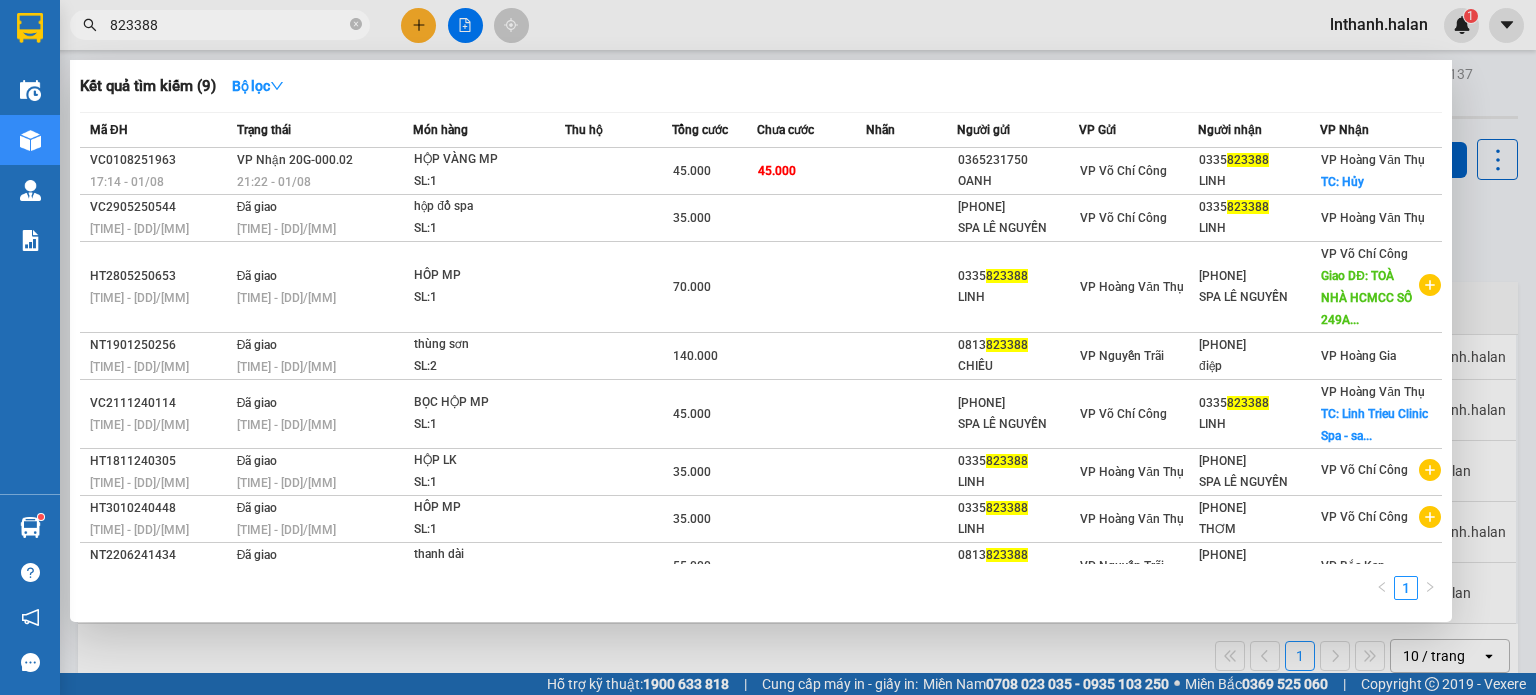 scroll, scrollTop: 0, scrollLeft: 0, axis: both 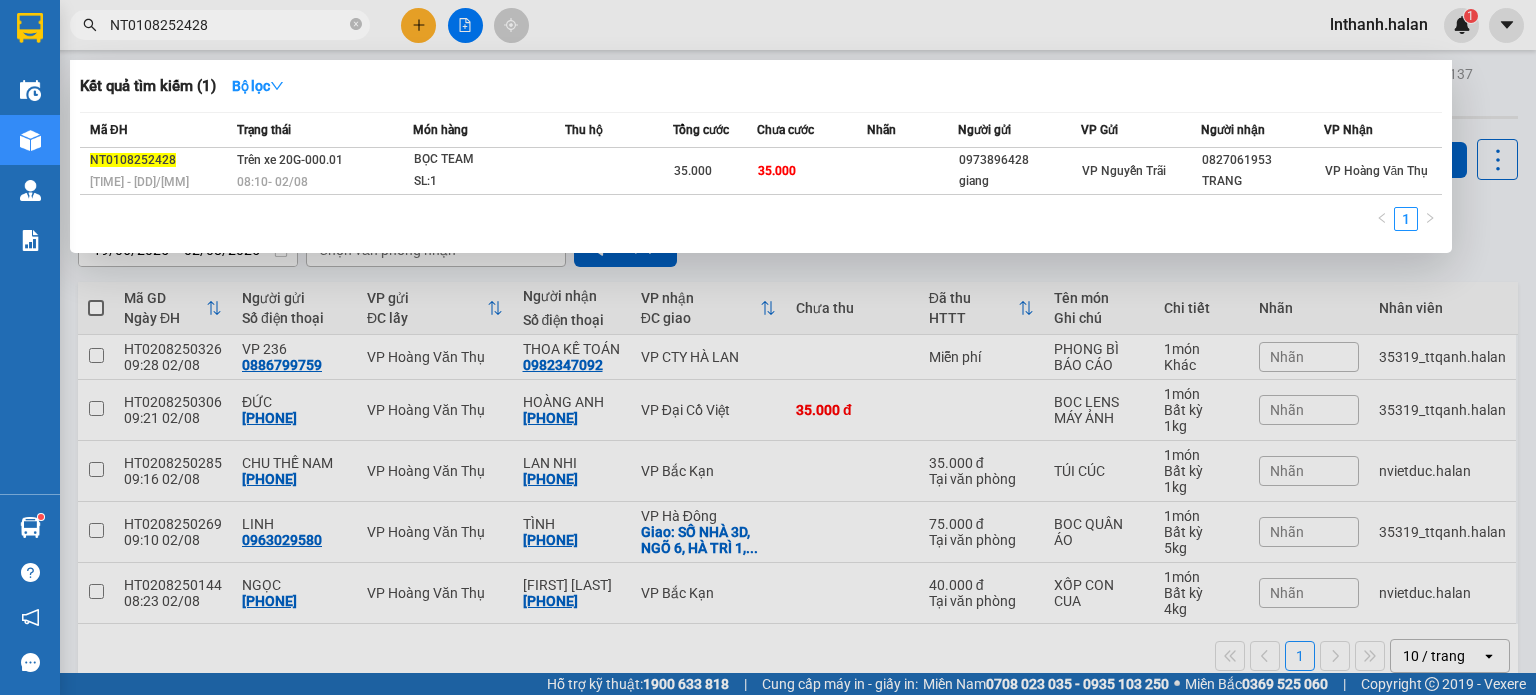 click on "NT0108252428" at bounding box center (228, 25) 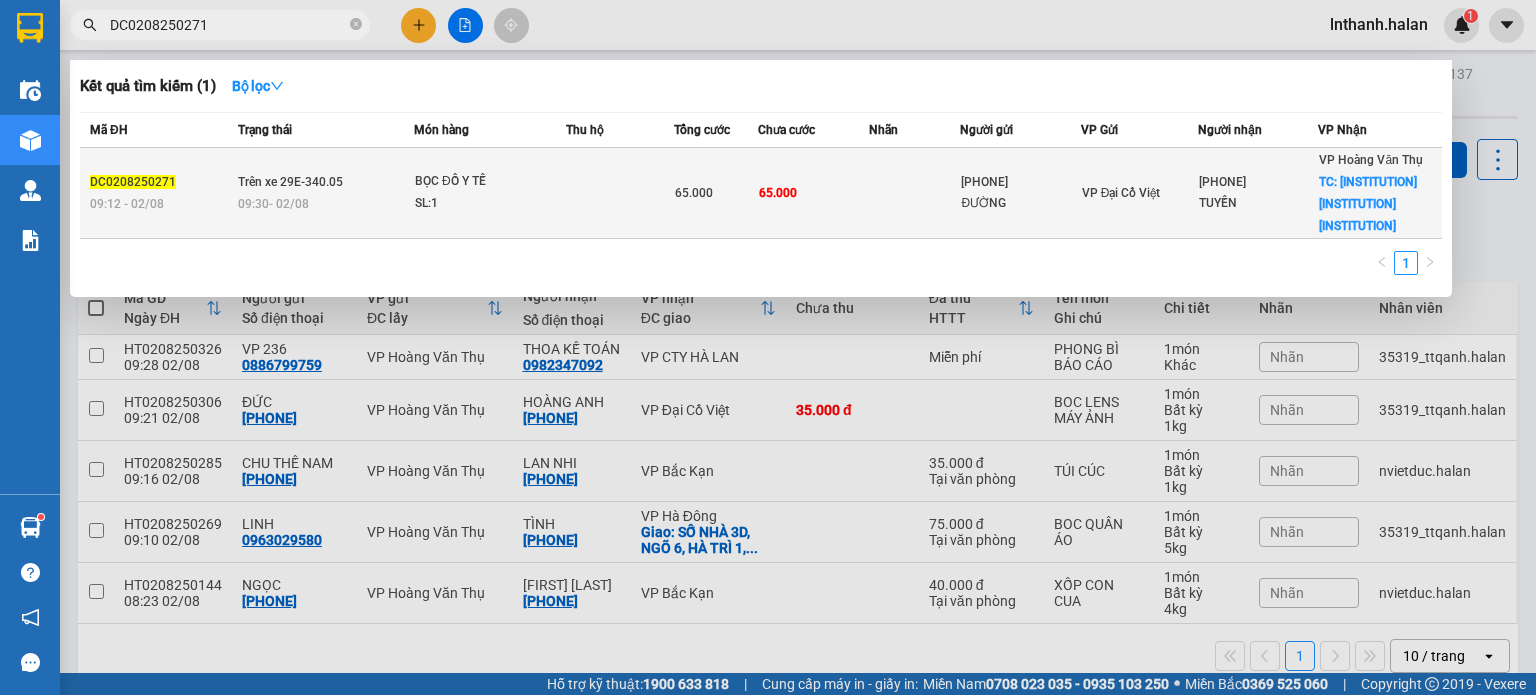 type on "DC0208250271" 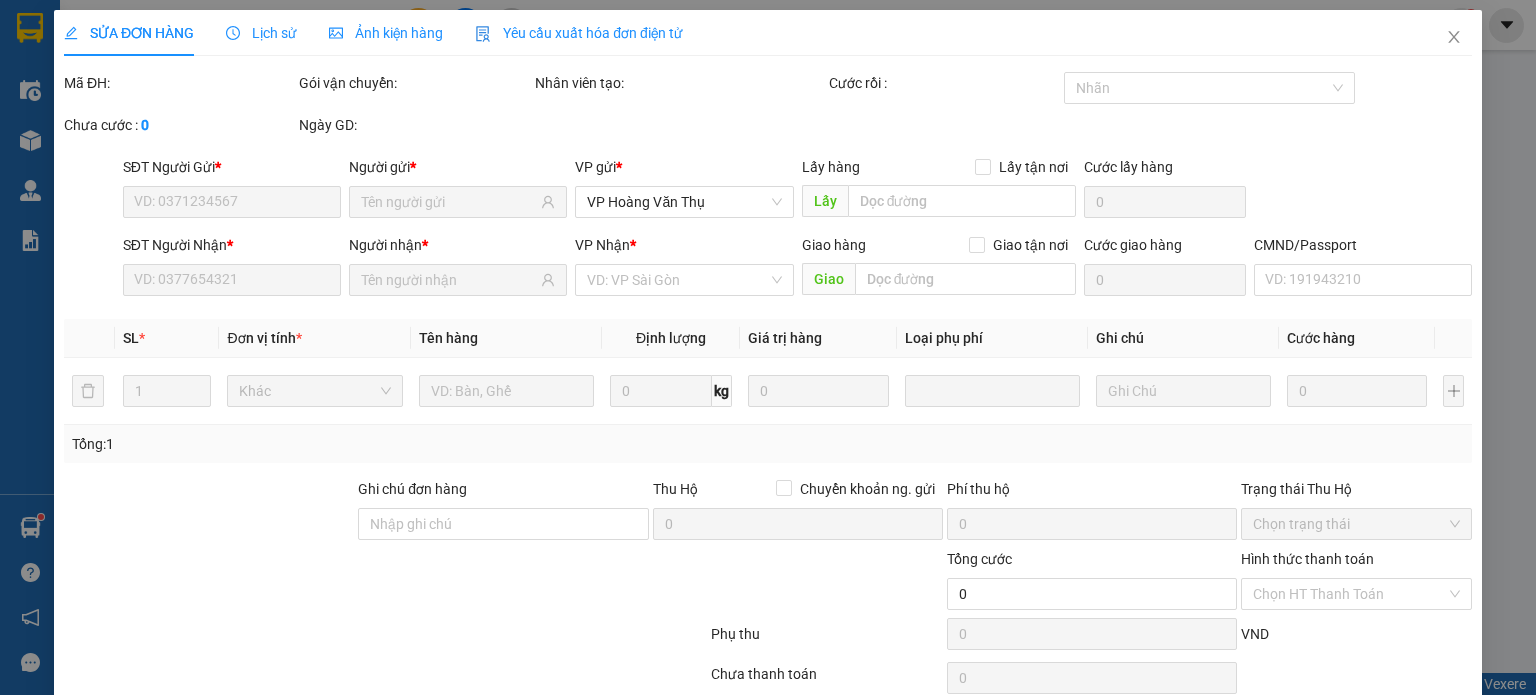 type on "0372788792" 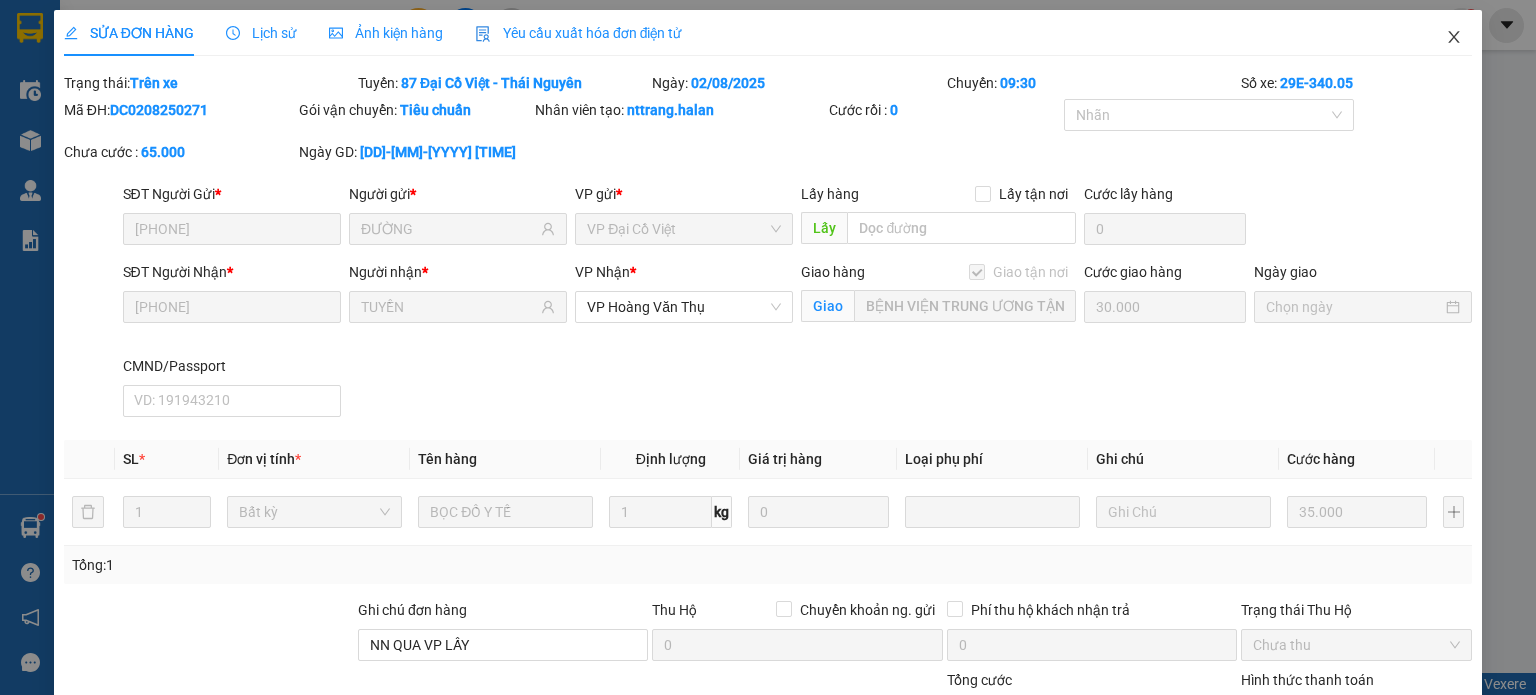 click 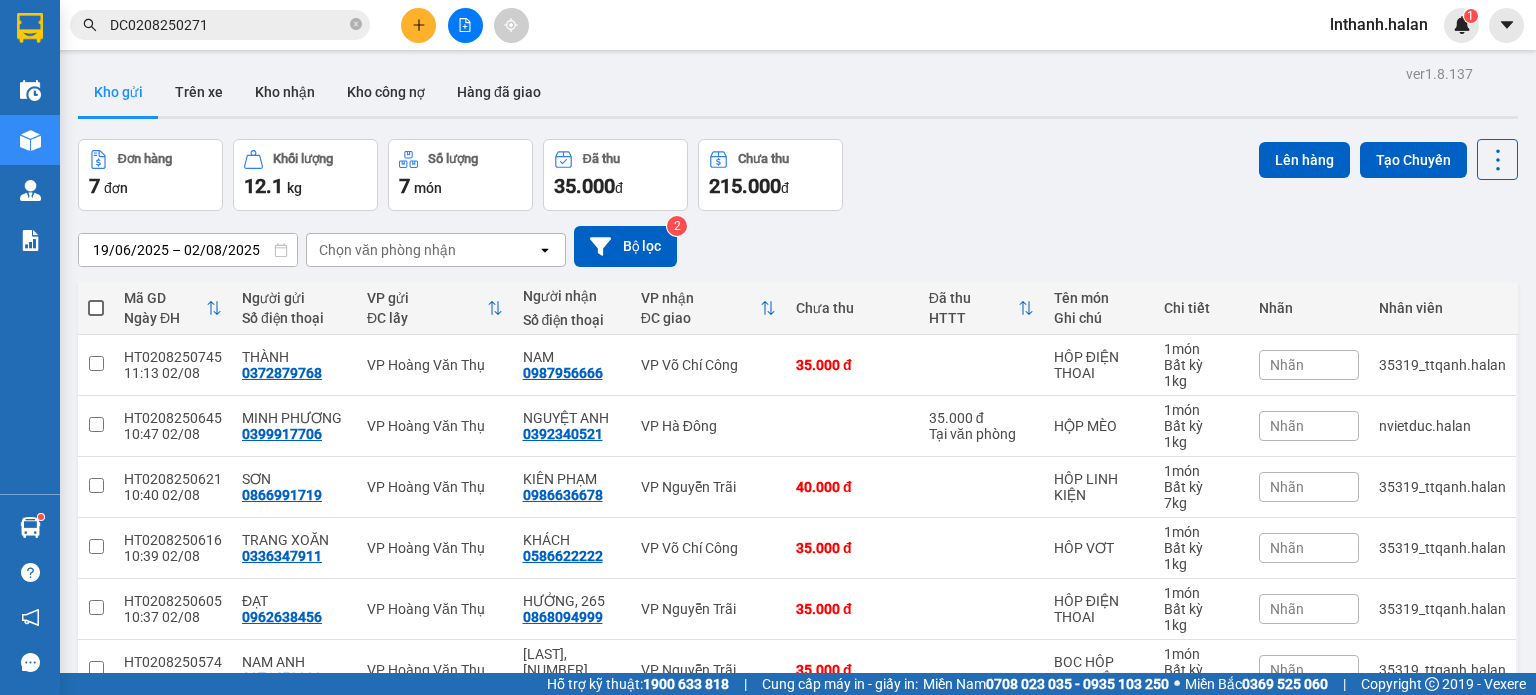 click on "DC0208250271" at bounding box center [228, 25] 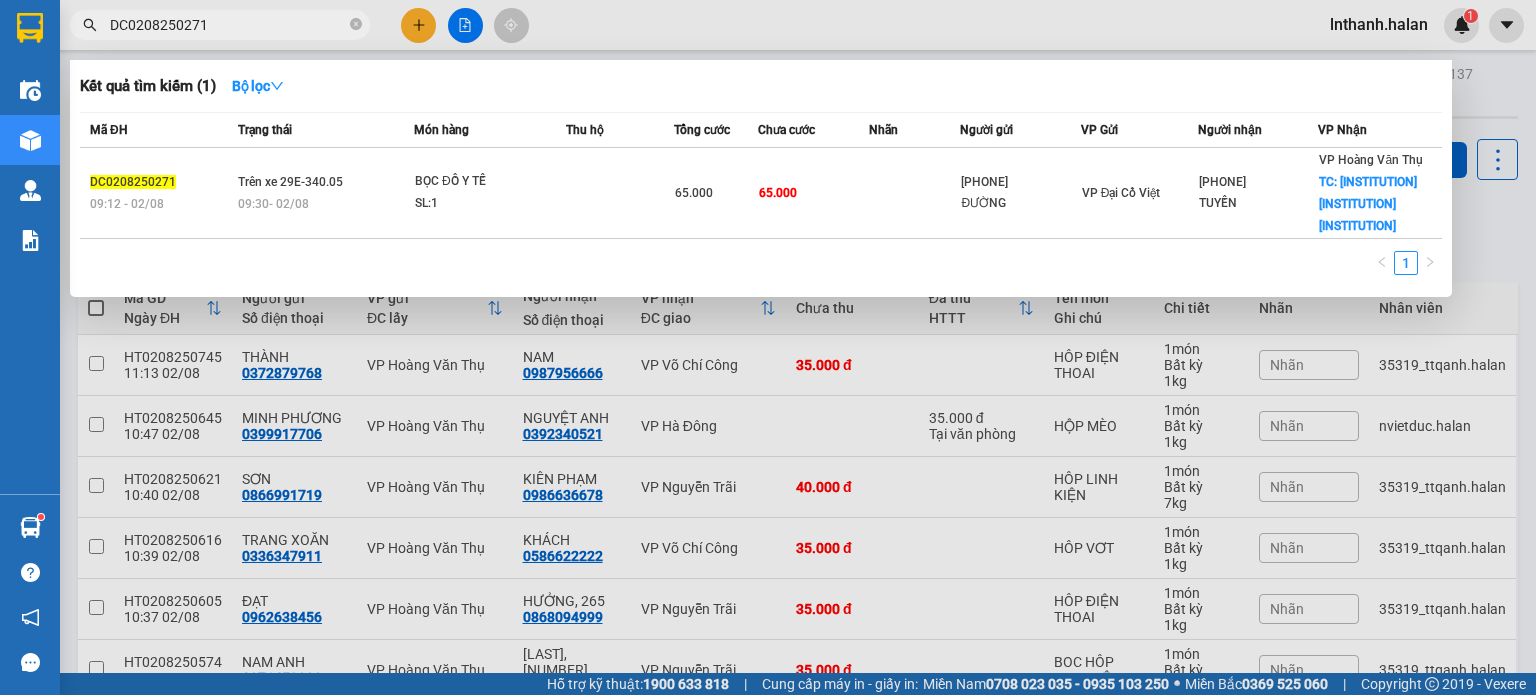 click on "DC0208250271" at bounding box center (228, 25) 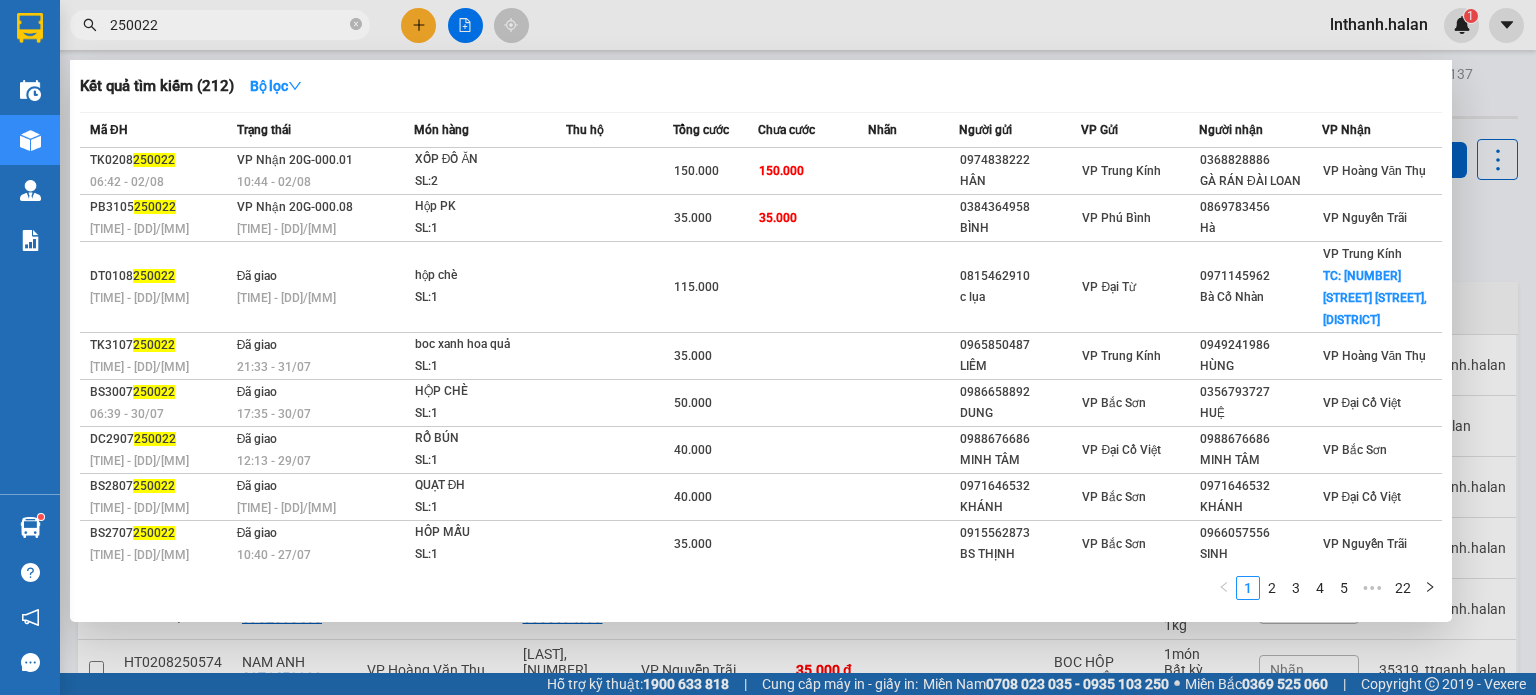 type on "250022" 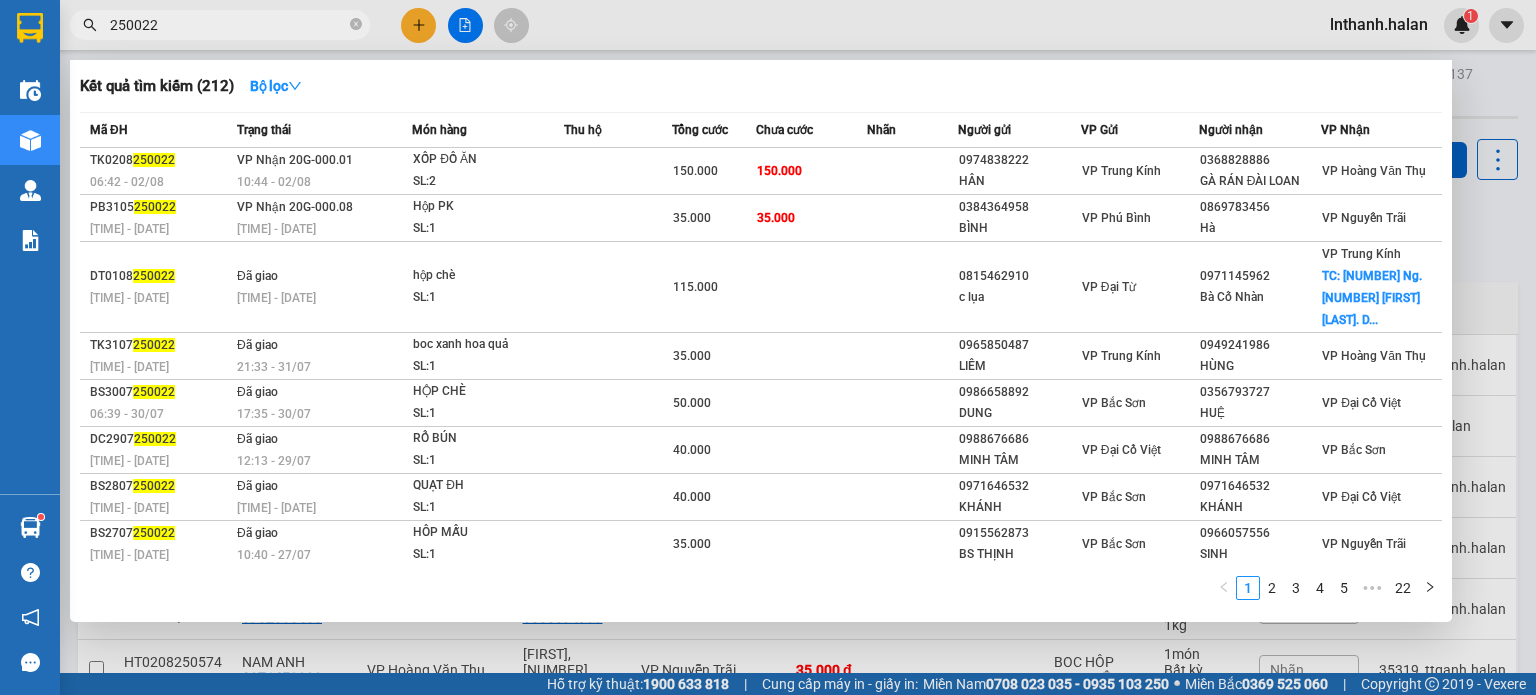 scroll, scrollTop: 0, scrollLeft: 0, axis: both 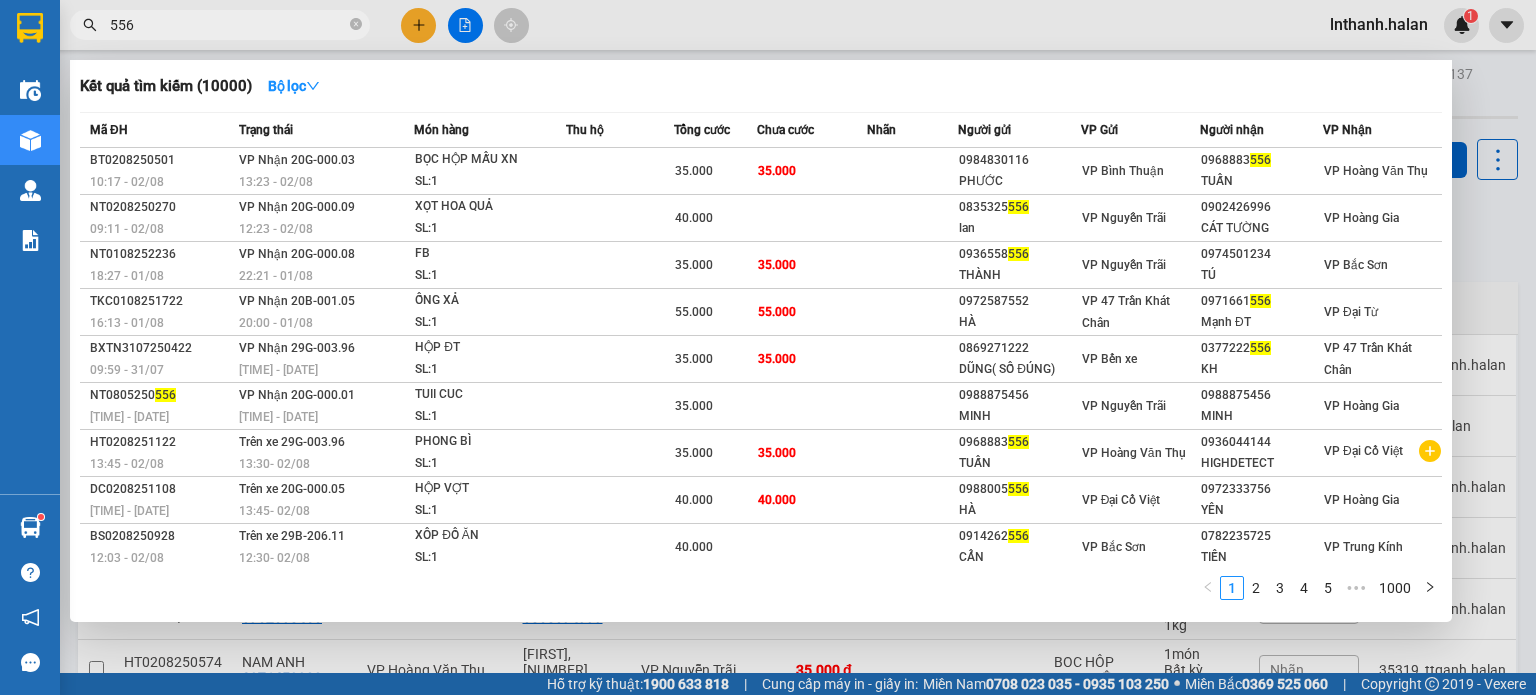 click on "556" at bounding box center [228, 25] 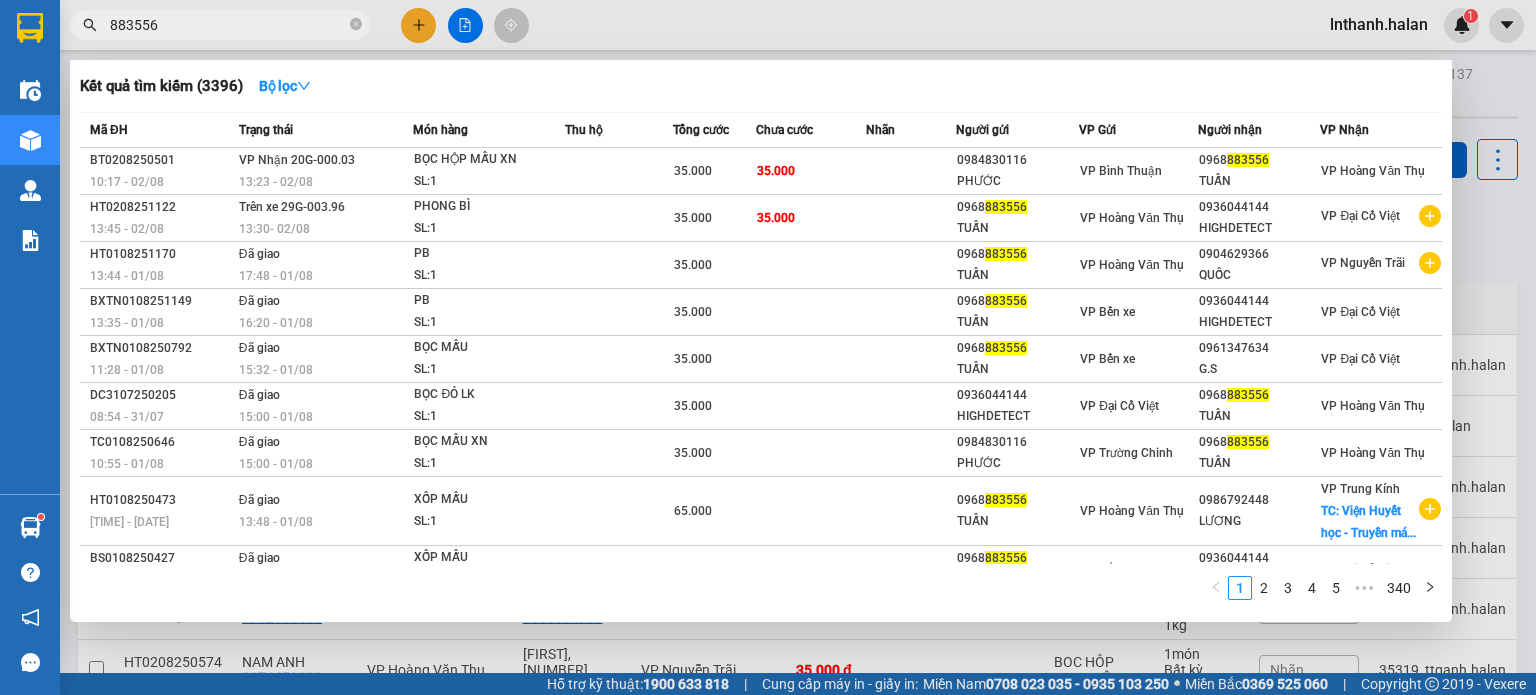 click on "883556" at bounding box center (228, 25) 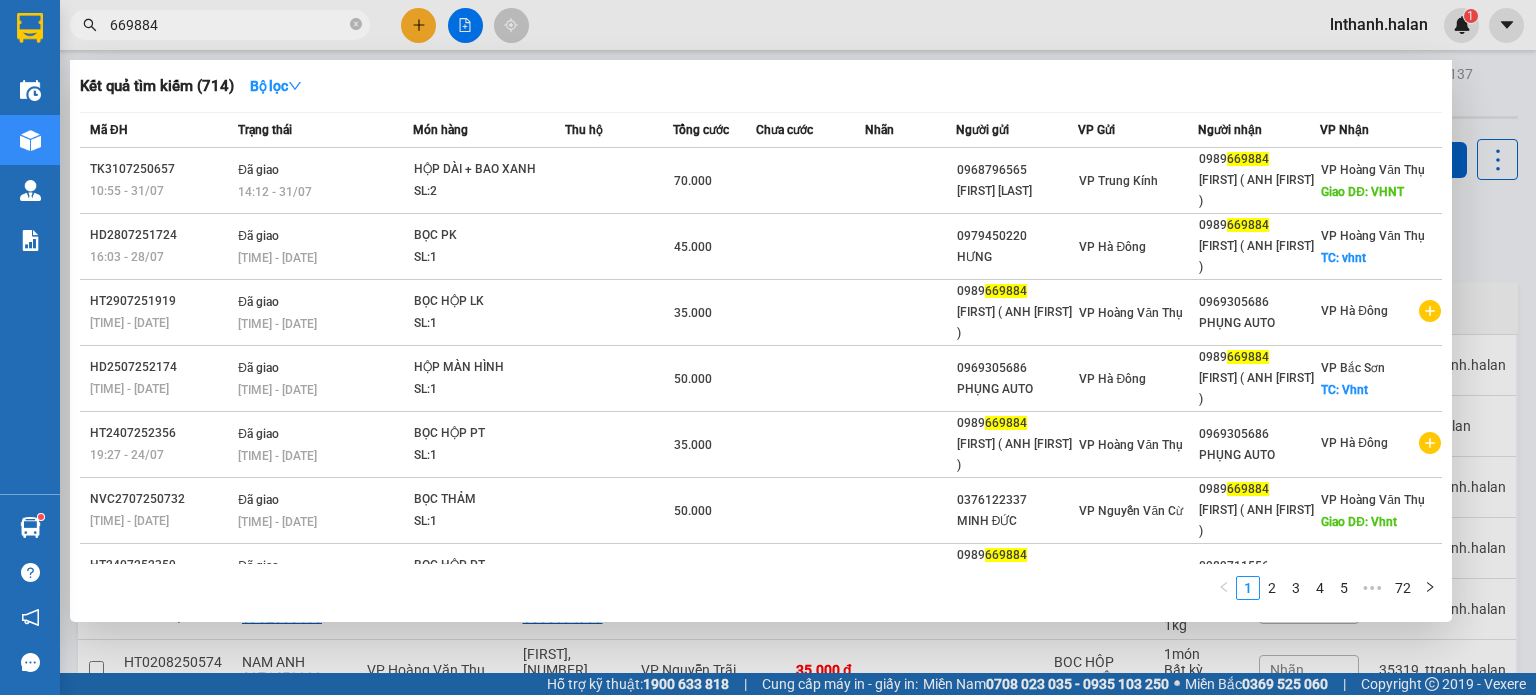 click on "669884" at bounding box center (228, 25) 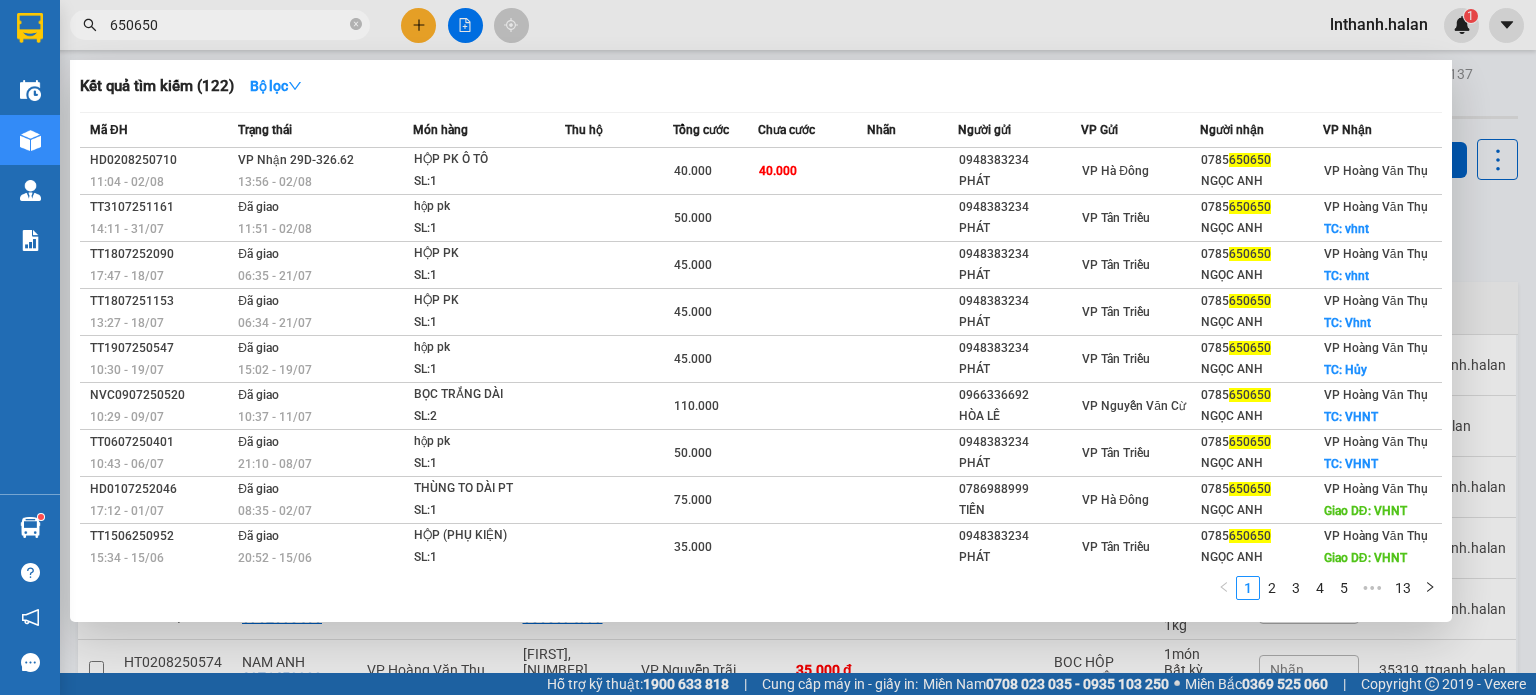 type on "650650" 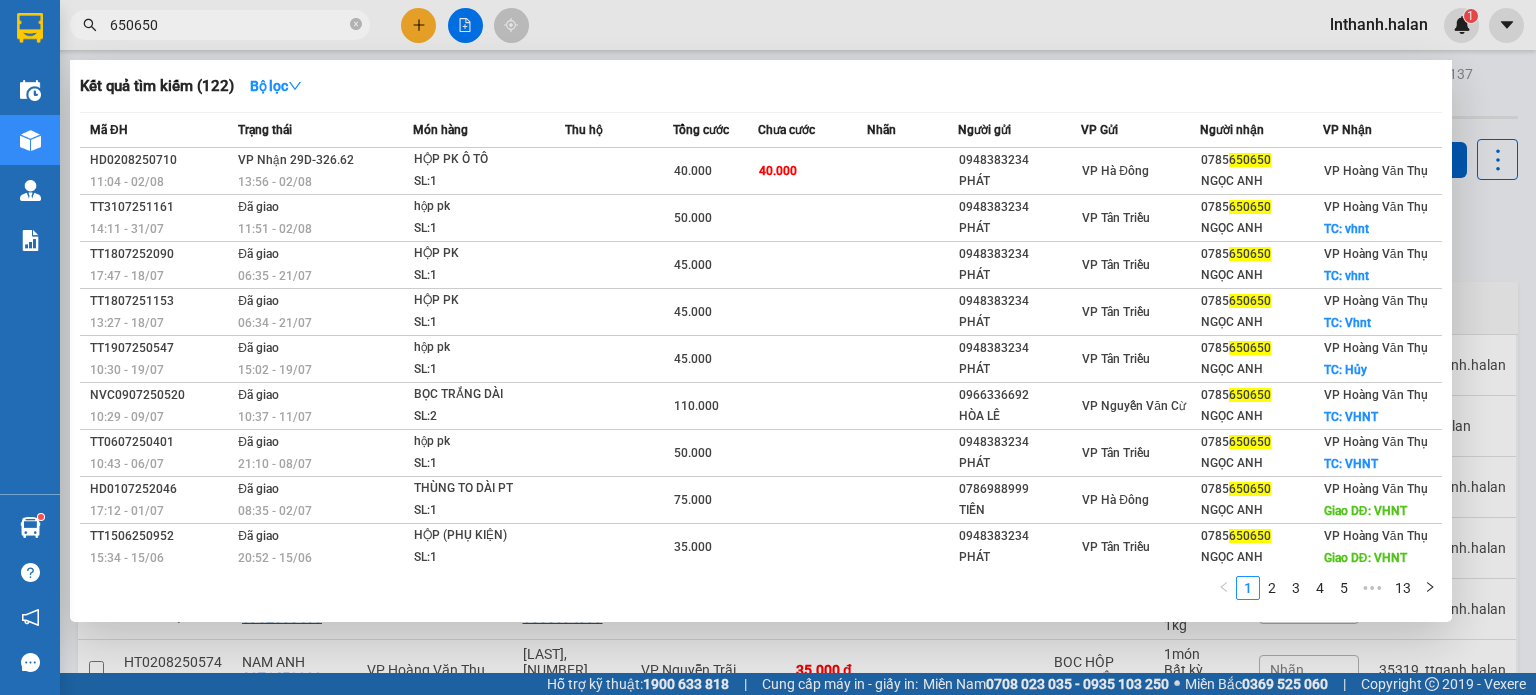 scroll, scrollTop: 0, scrollLeft: 0, axis: both 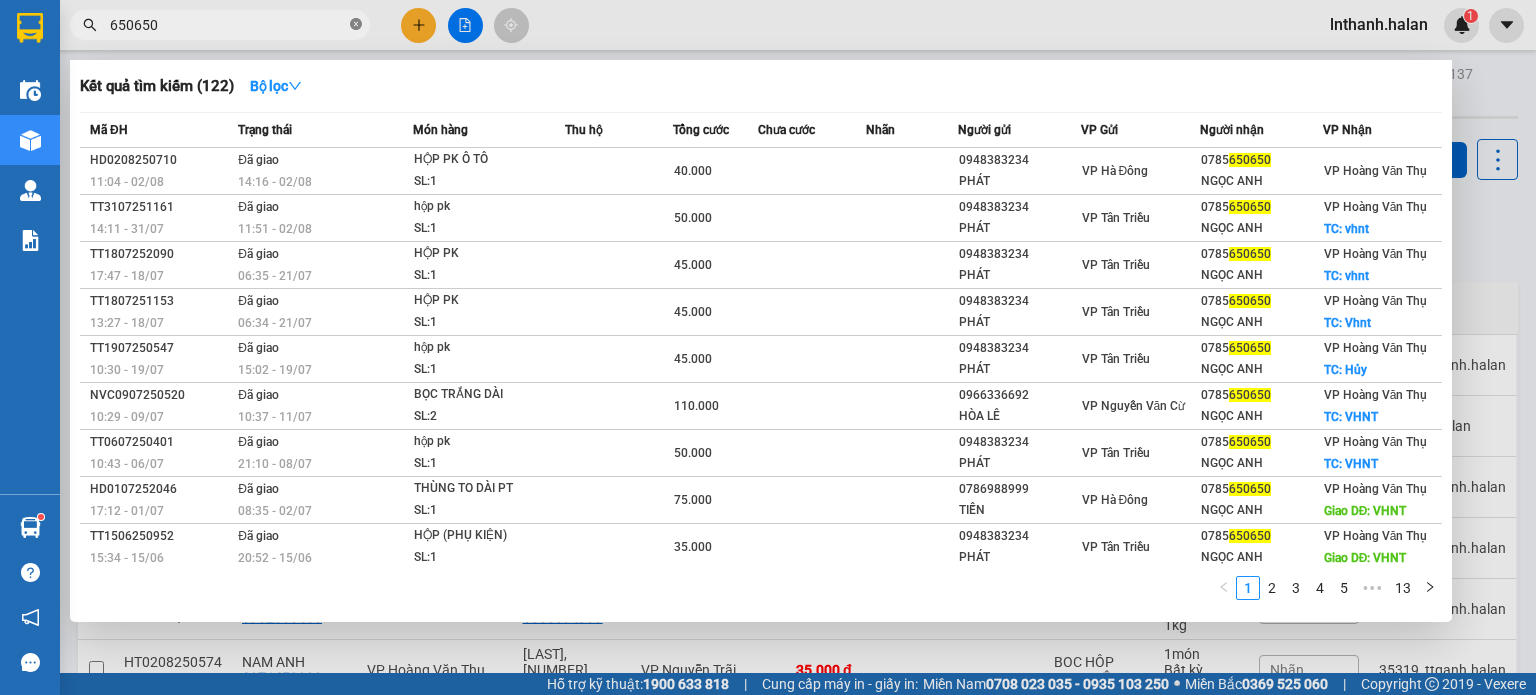 click 